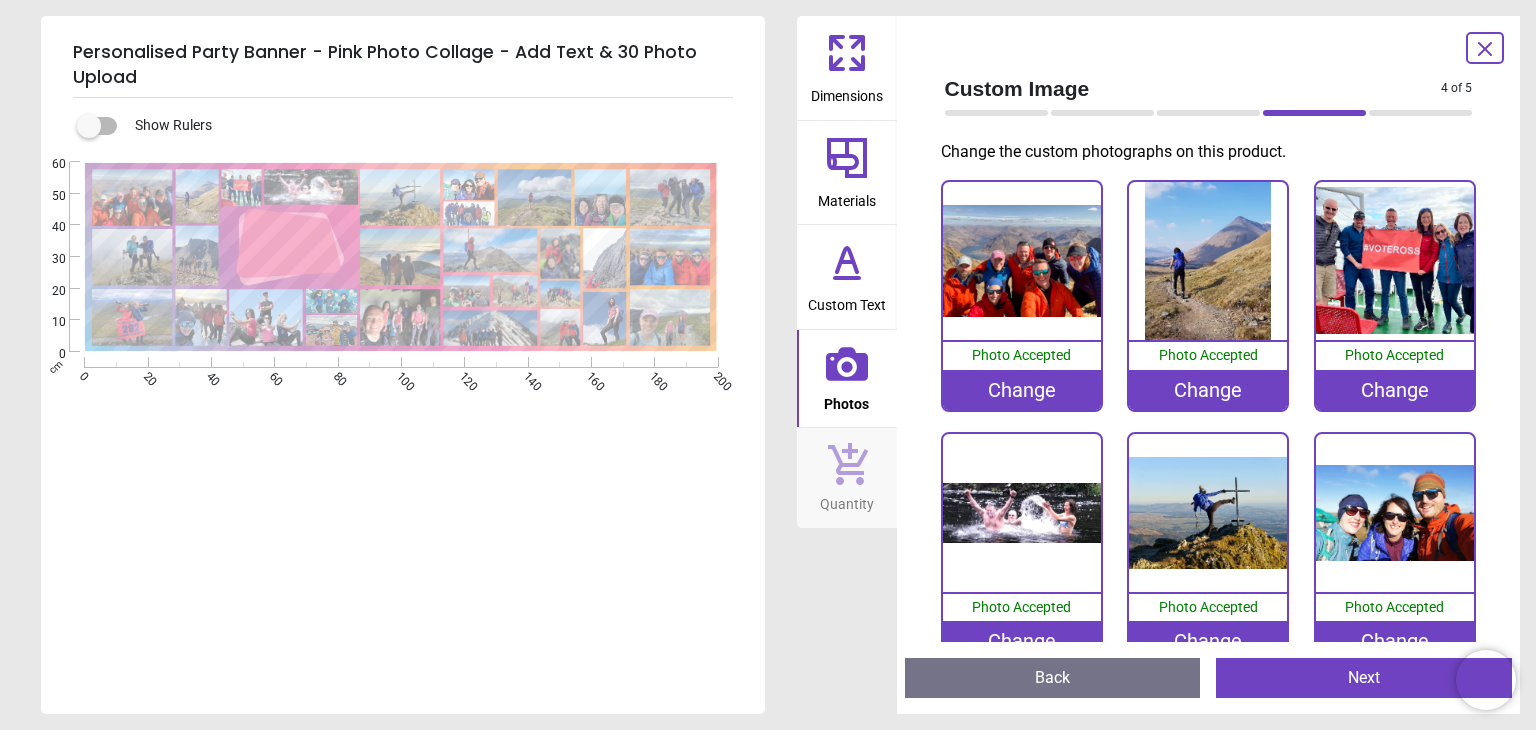 scroll, scrollTop: 0, scrollLeft: 0, axis: both 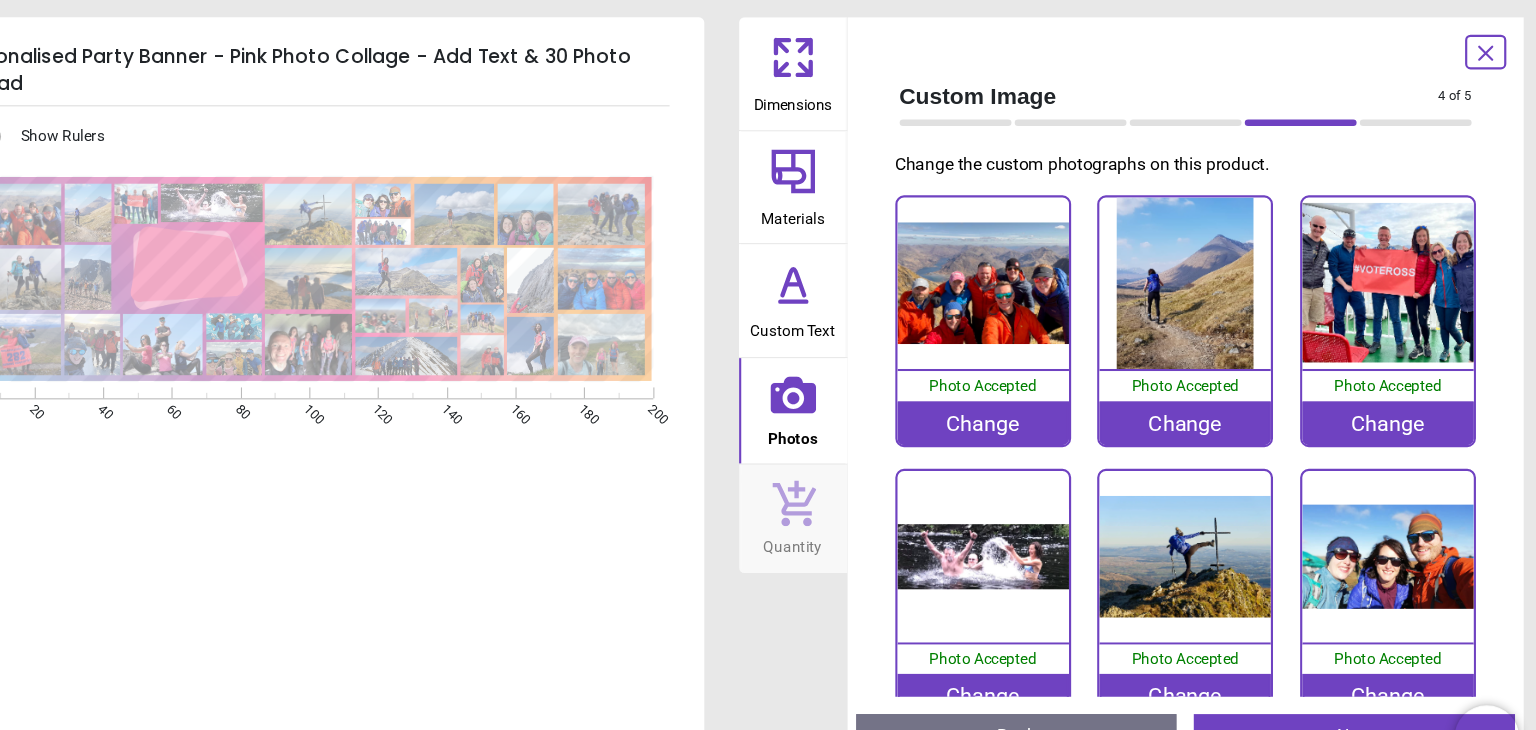 click on "Change" at bounding box center [1395, 390] 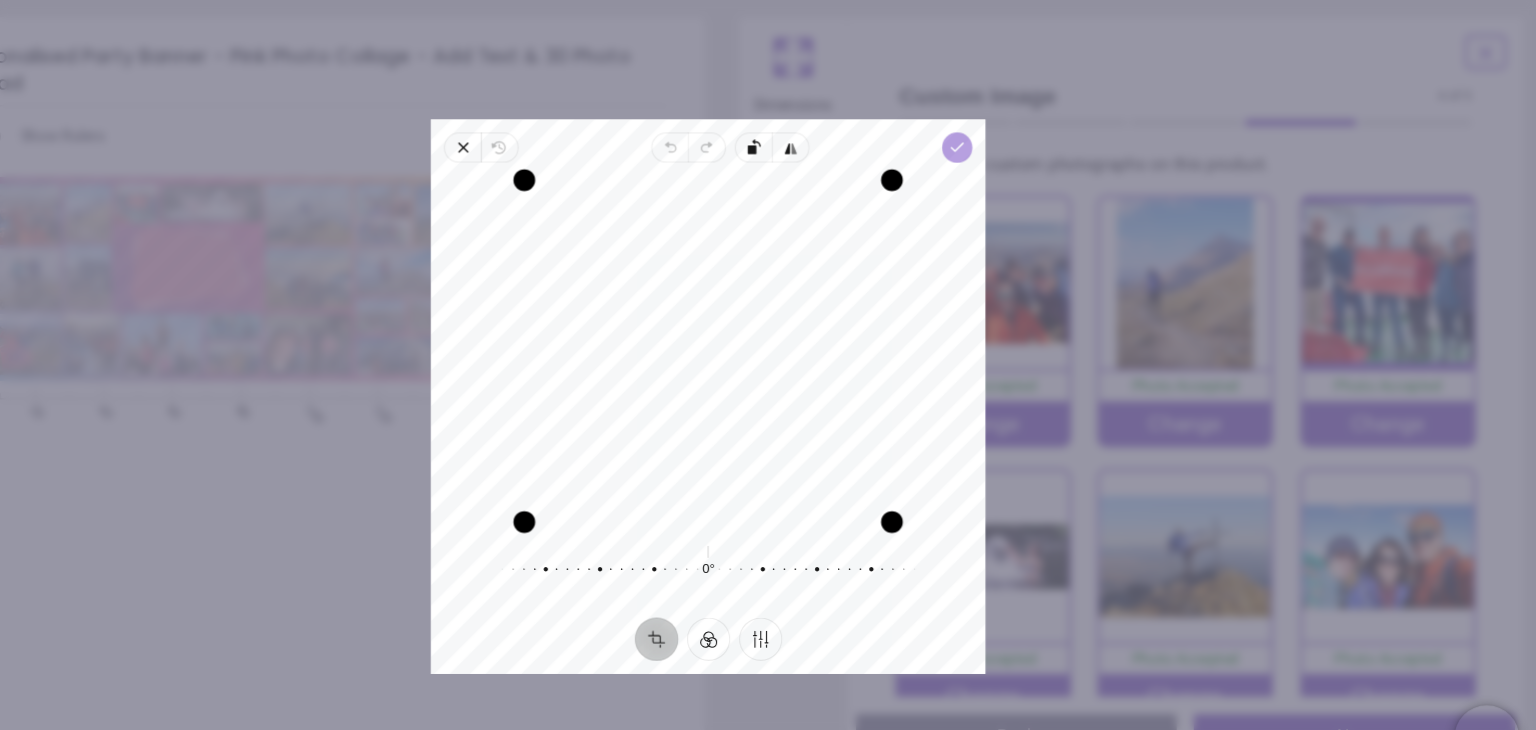 click 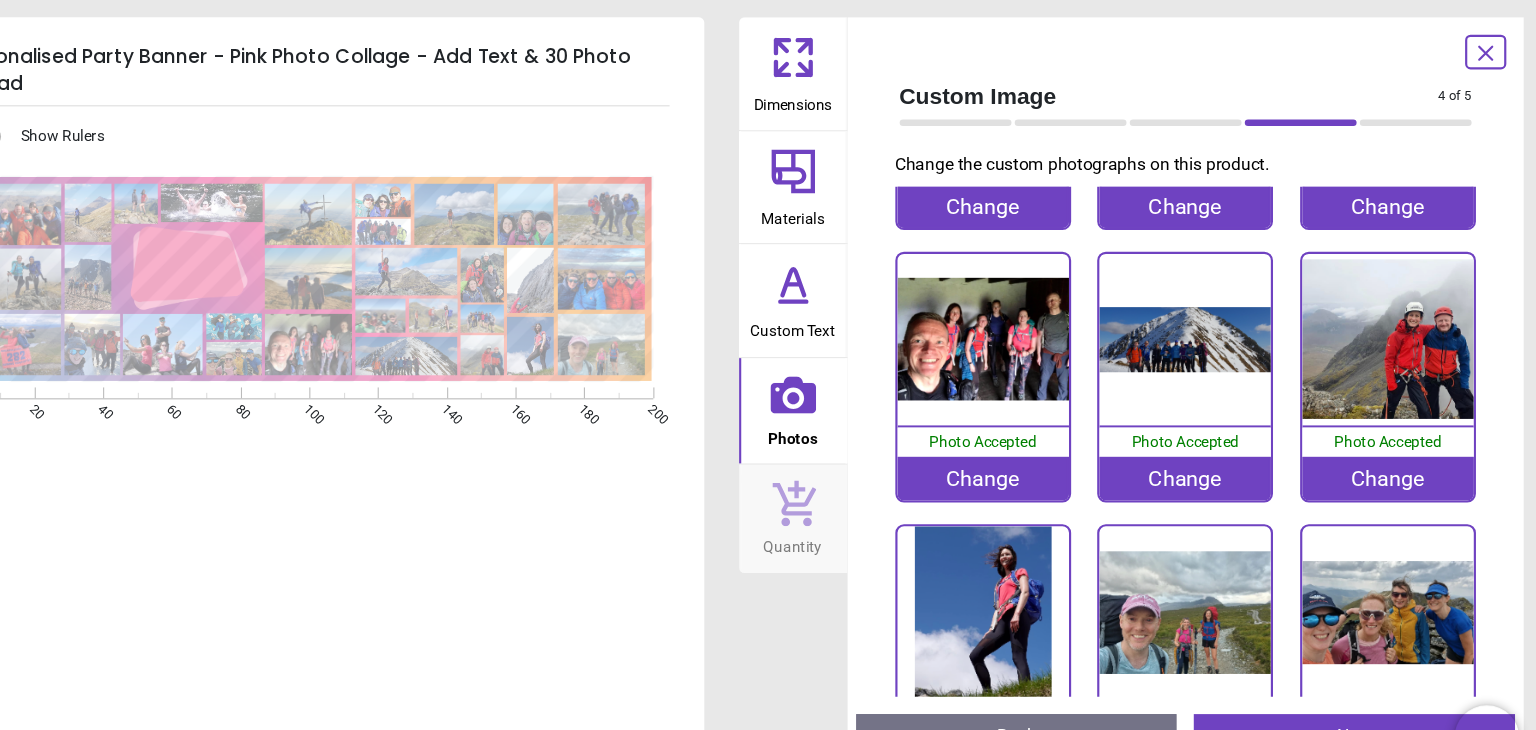 scroll, scrollTop: 2022, scrollLeft: 0, axis: vertical 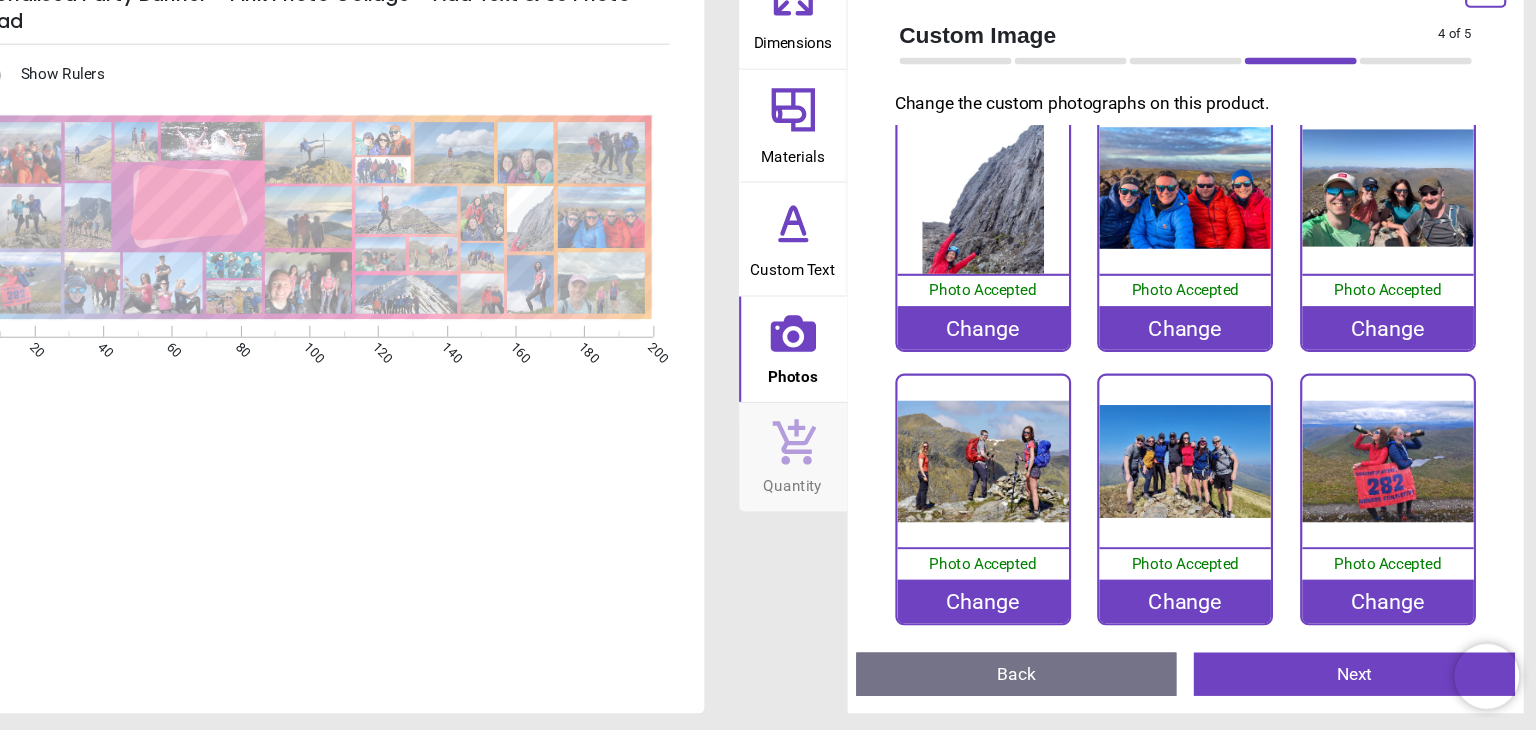 click on "Change" at bounding box center (1022, 611) 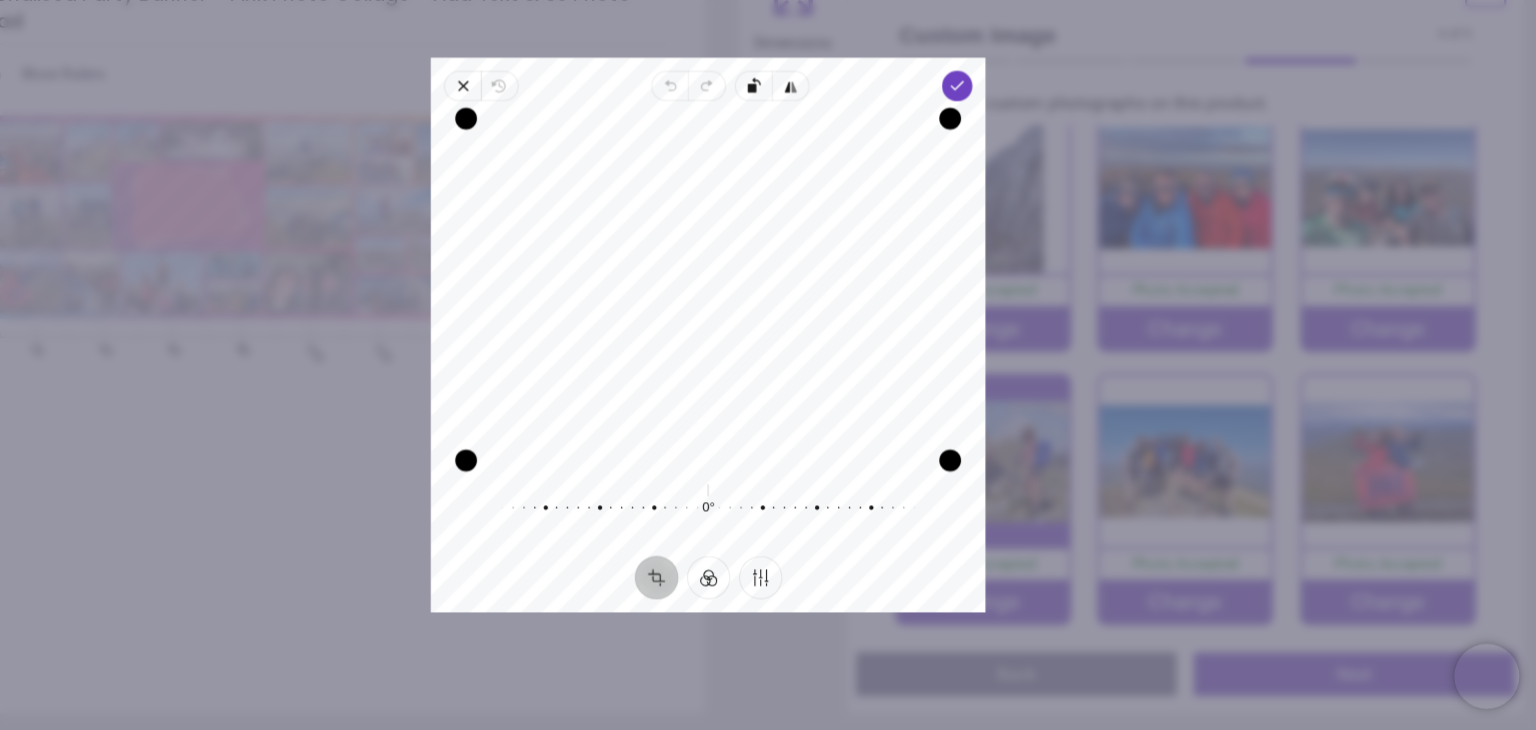 drag, startPoint x: 790, startPoint y: 353, endPoint x: 780, endPoint y: 414, distance: 61.81424 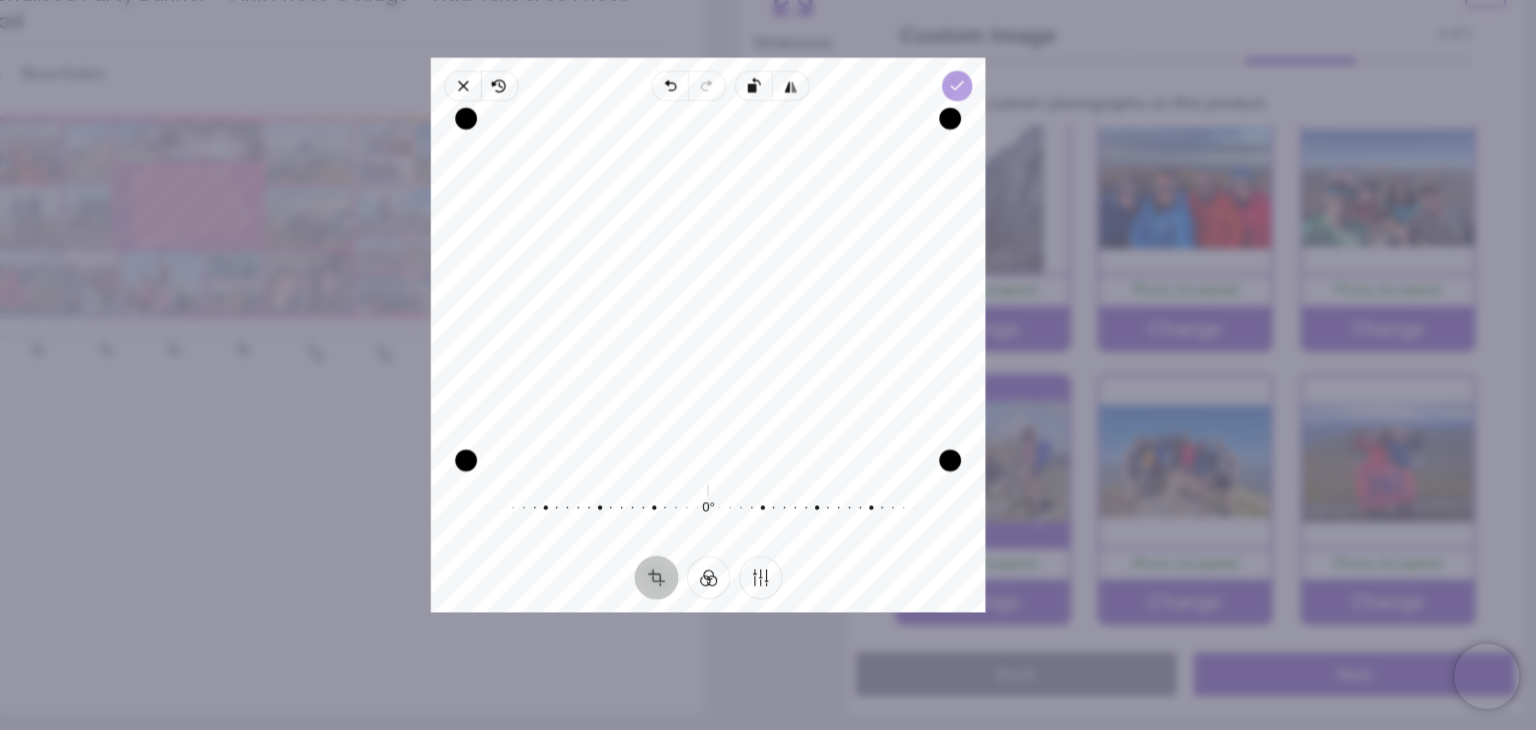 click 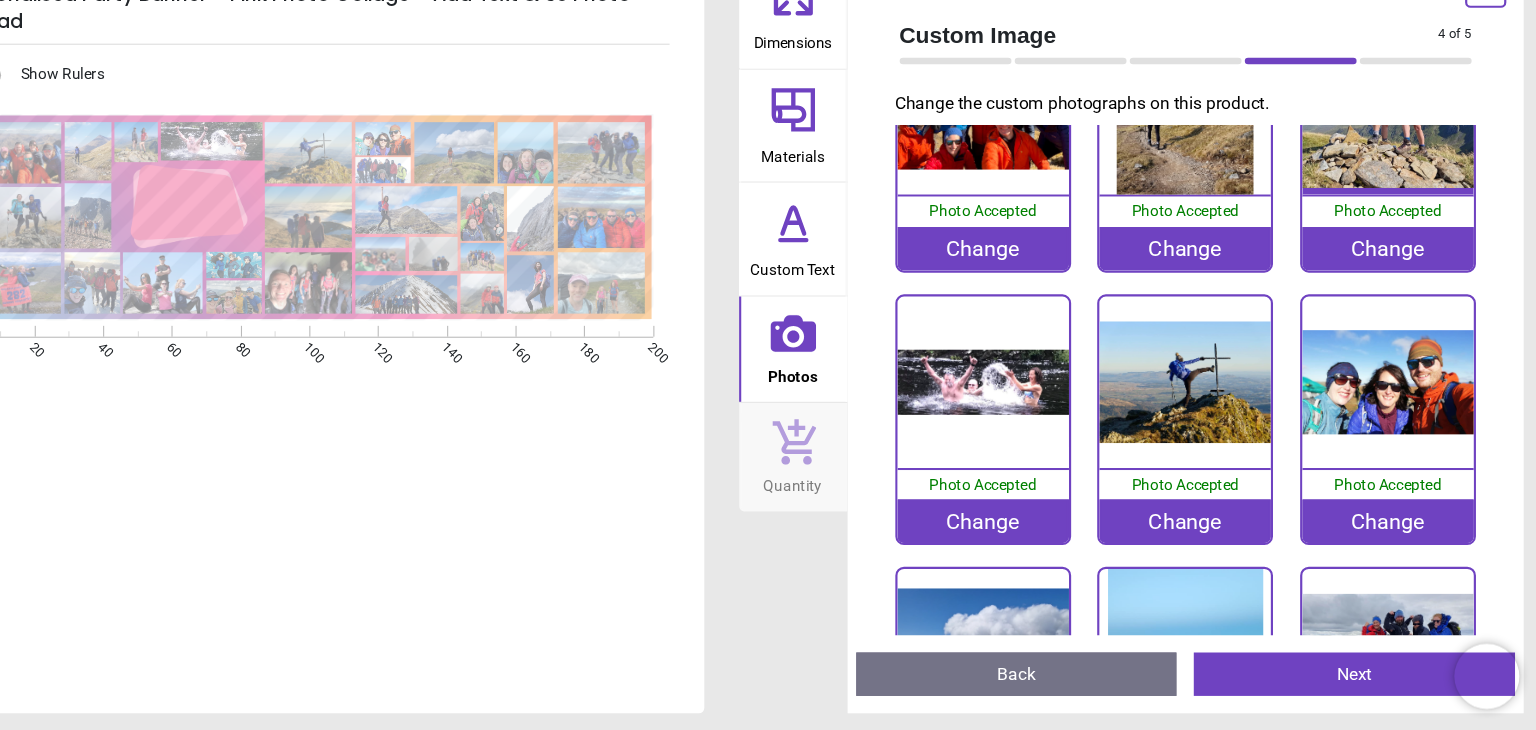 scroll, scrollTop: 0, scrollLeft: 0, axis: both 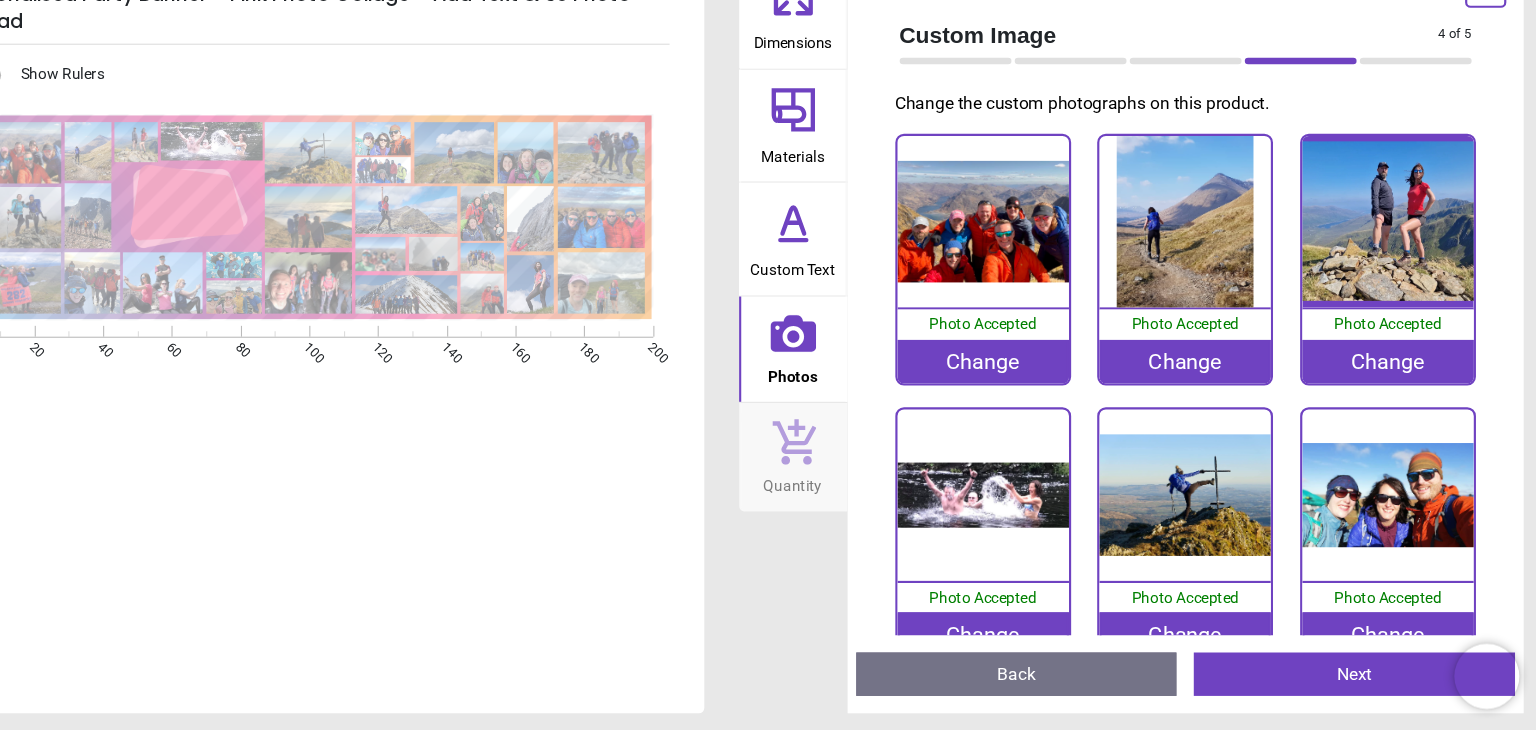click on "Change" at bounding box center (1208, 390) 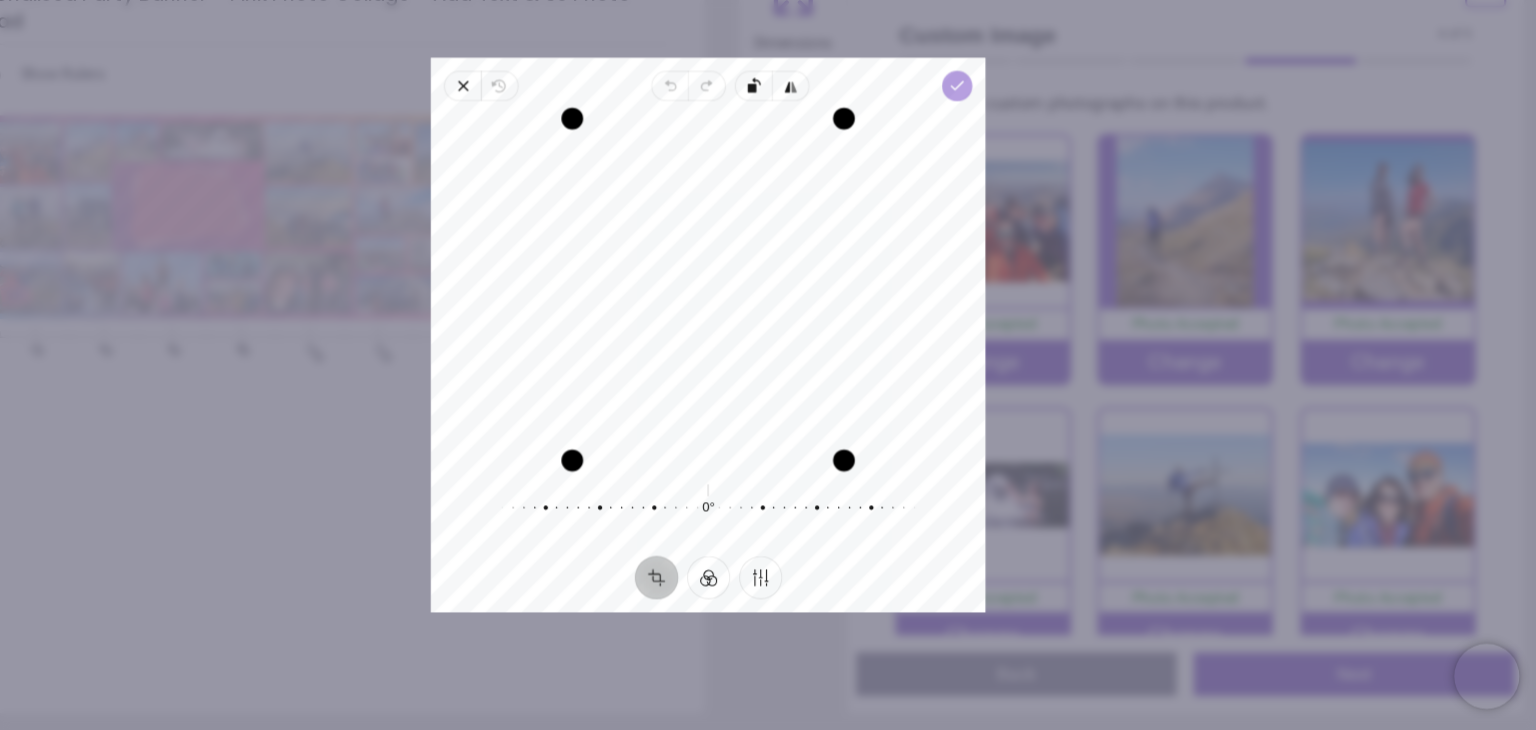 click 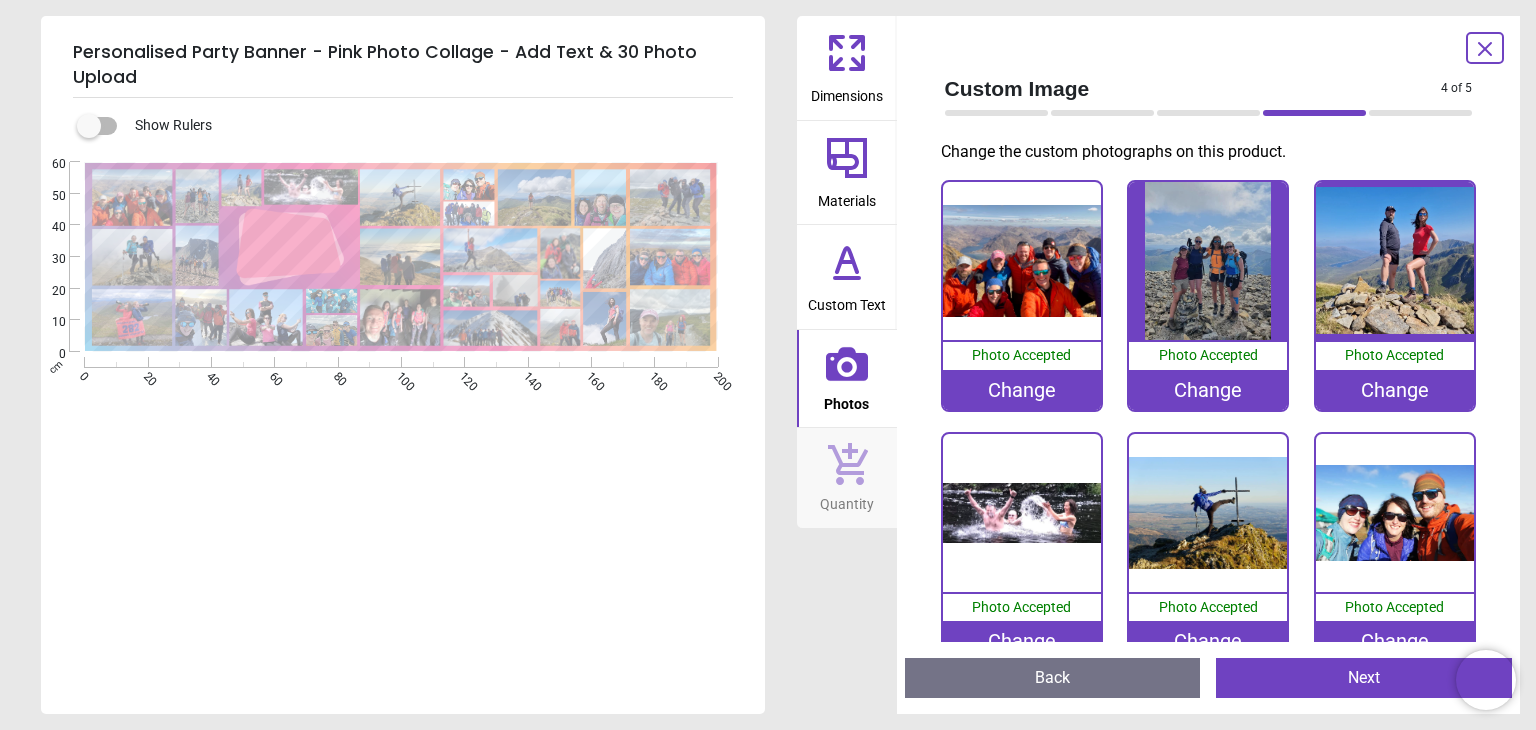 scroll, scrollTop: 0, scrollLeft: 0, axis: both 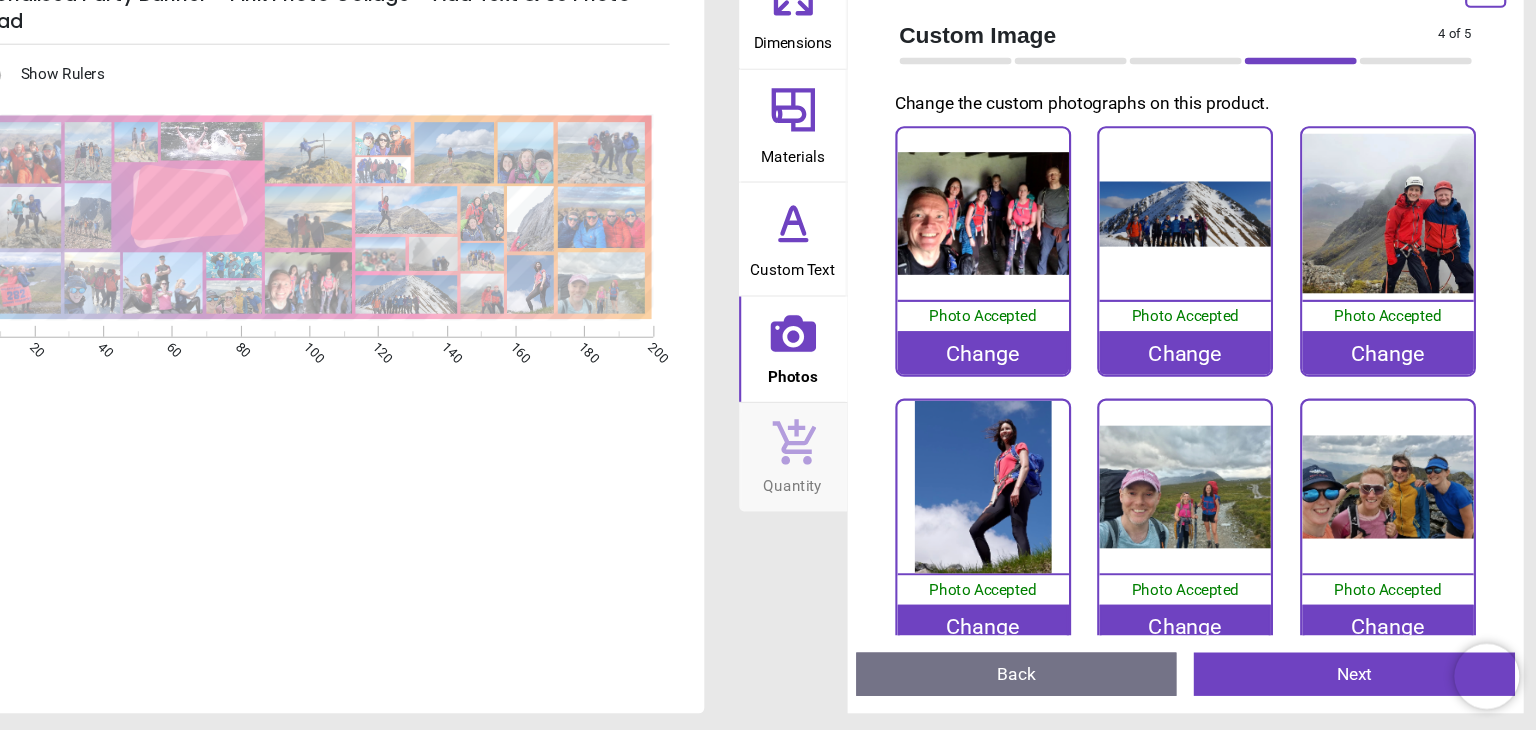 click on "Change" at bounding box center [1022, 634] 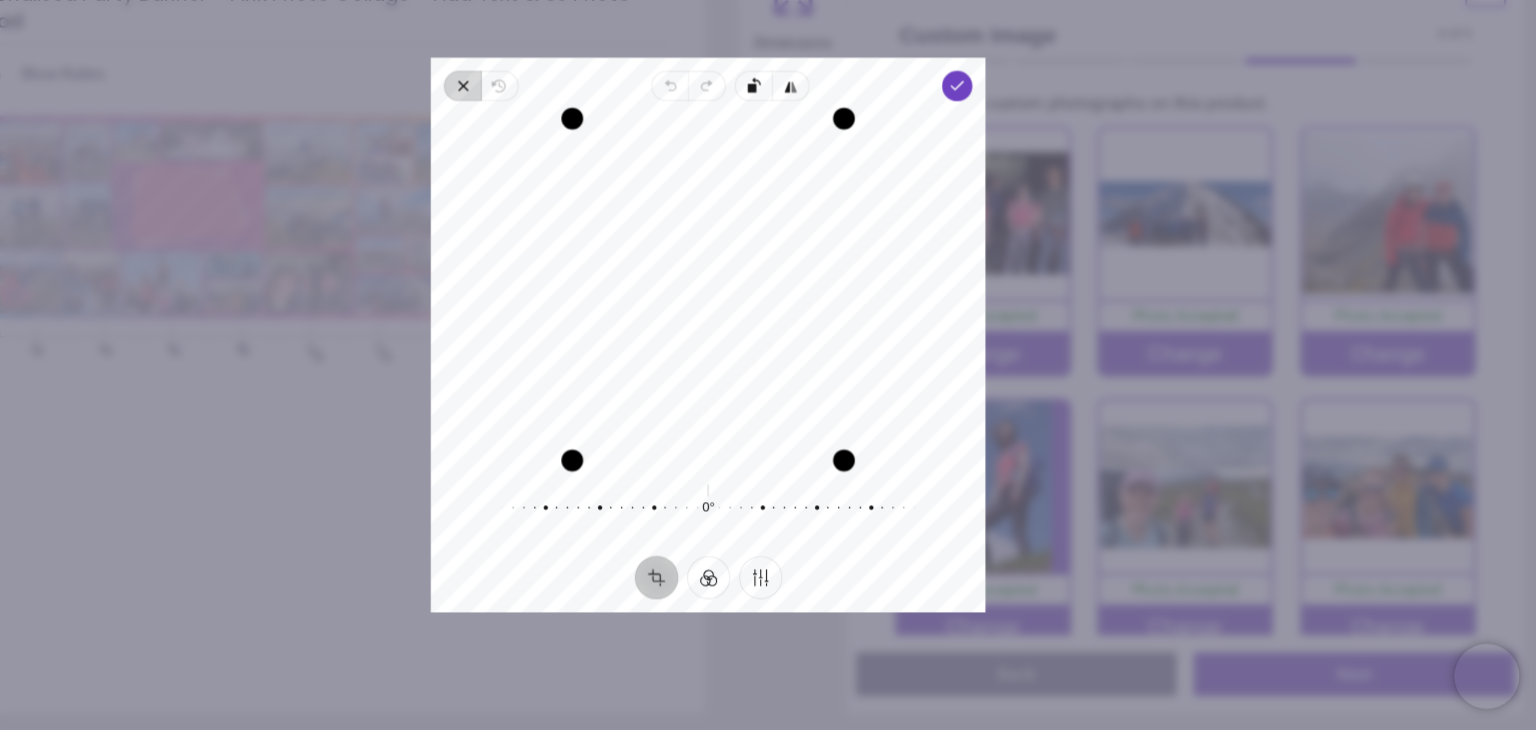 click 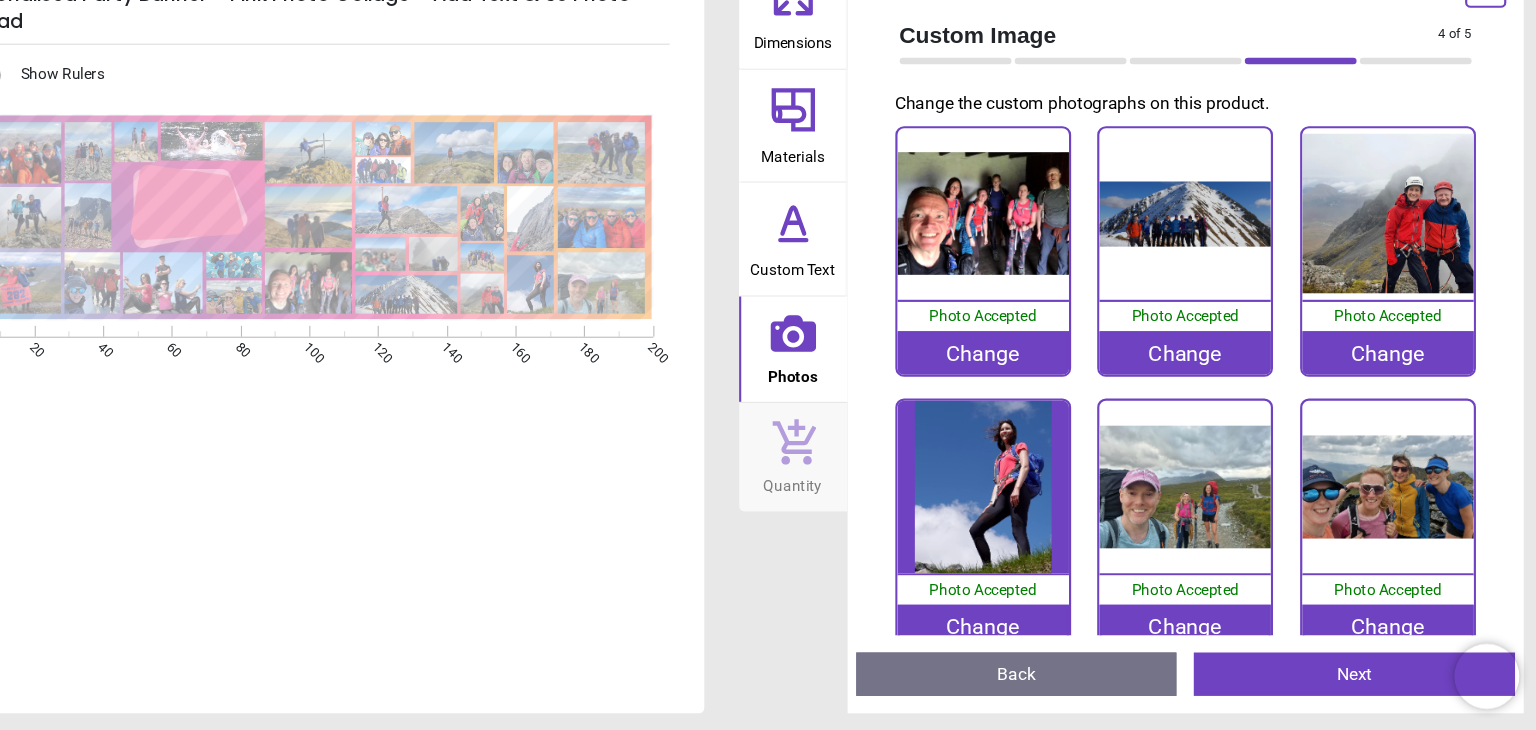click on "Change" at bounding box center (1022, 634) 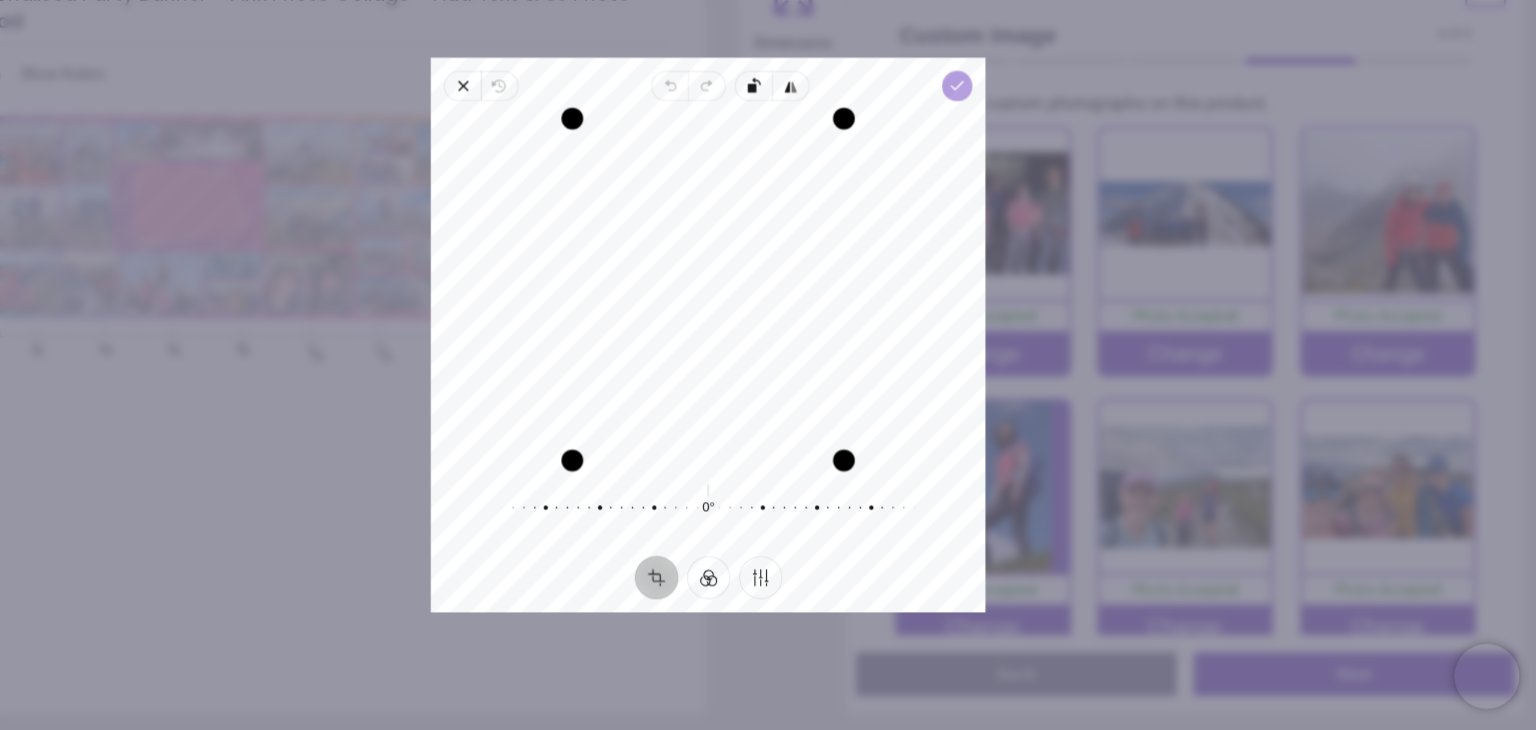 click 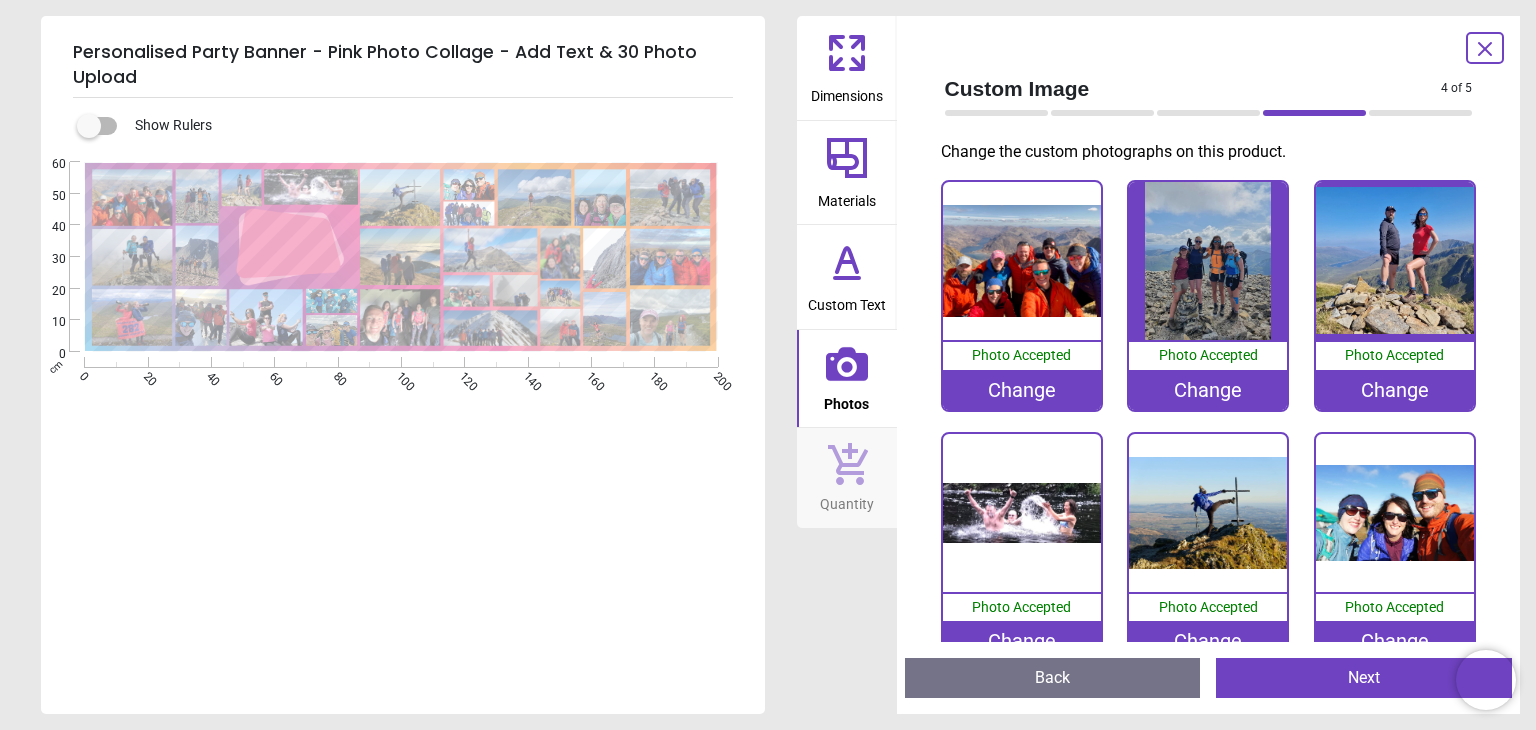 scroll, scrollTop: 0, scrollLeft: 0, axis: both 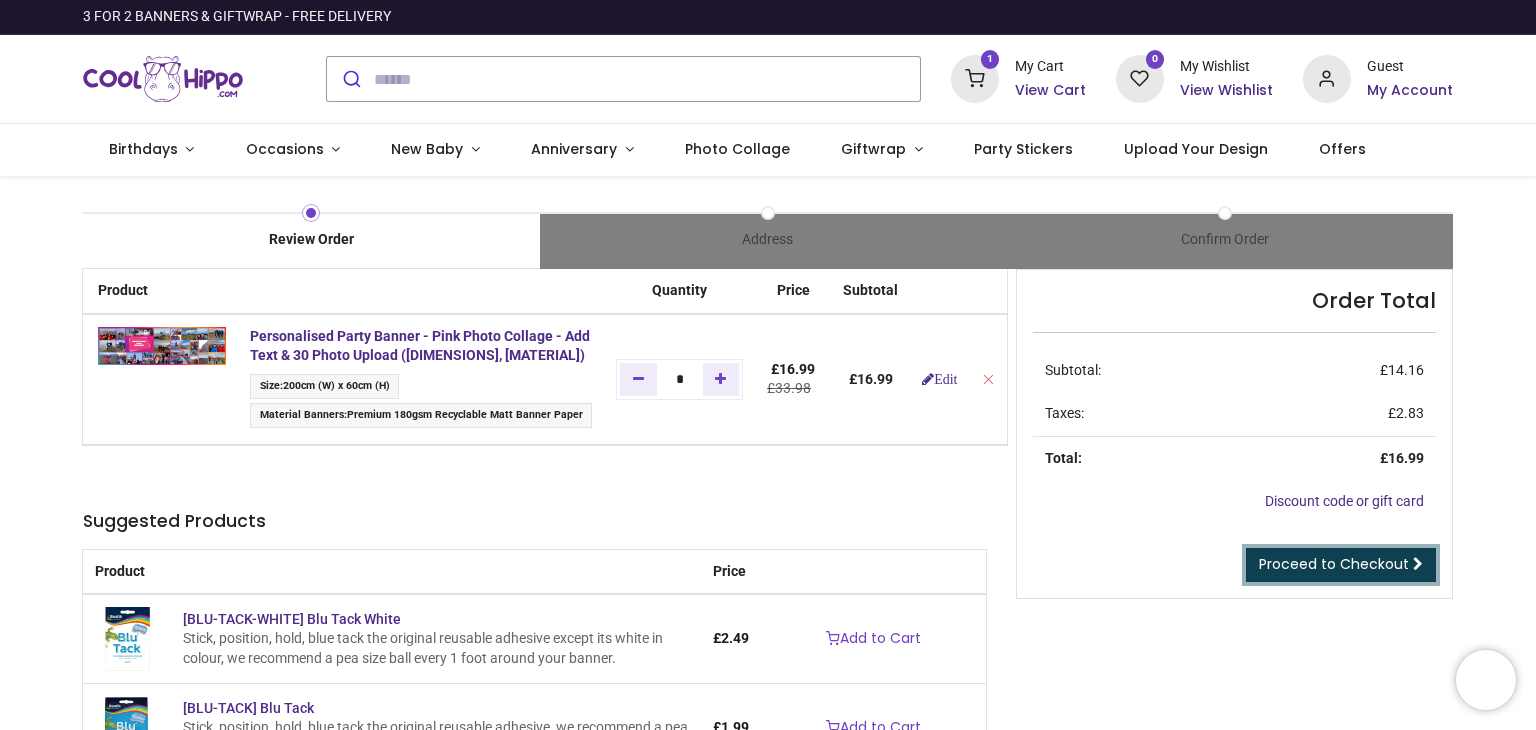 click on "Proceed to Checkout" at bounding box center [1334, 564] 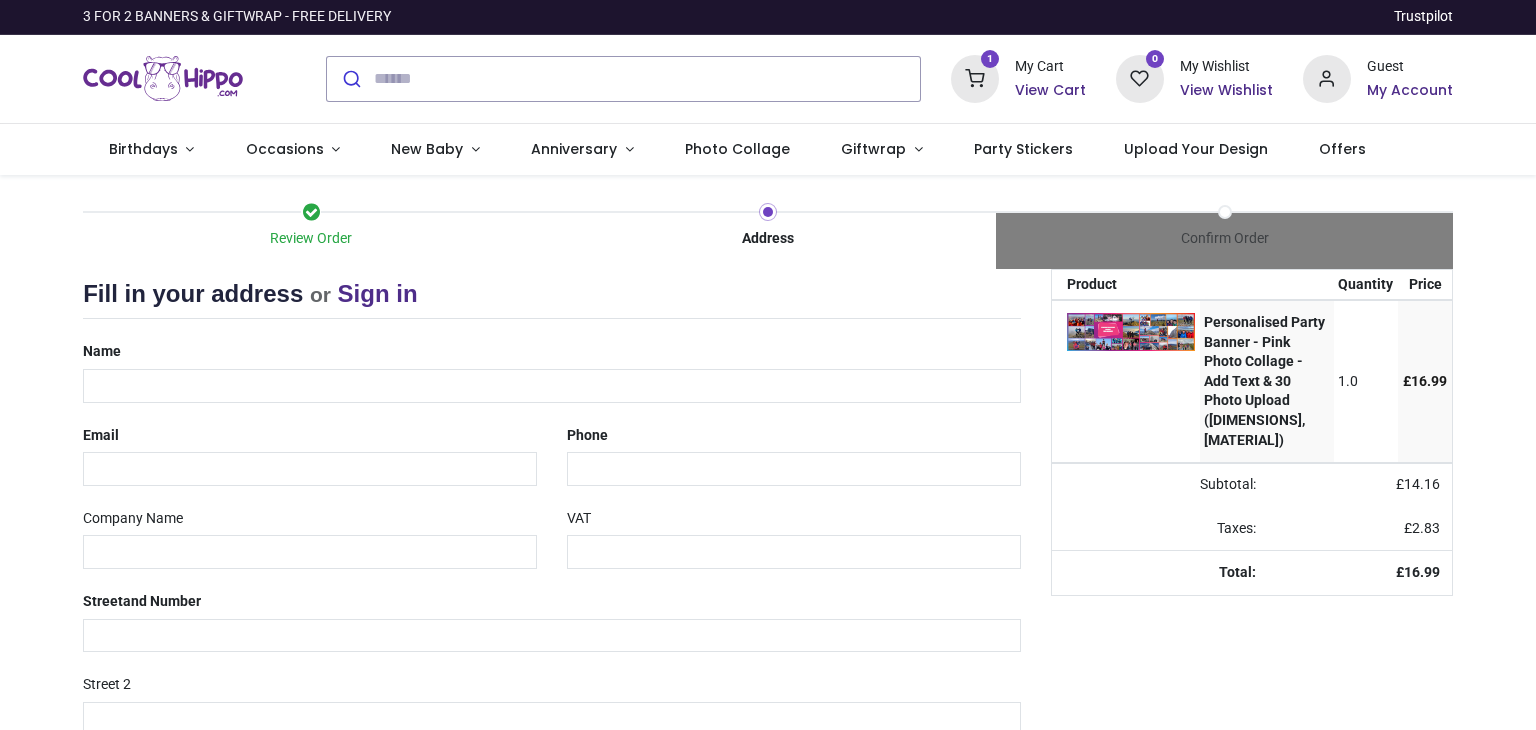 scroll, scrollTop: 0, scrollLeft: 0, axis: both 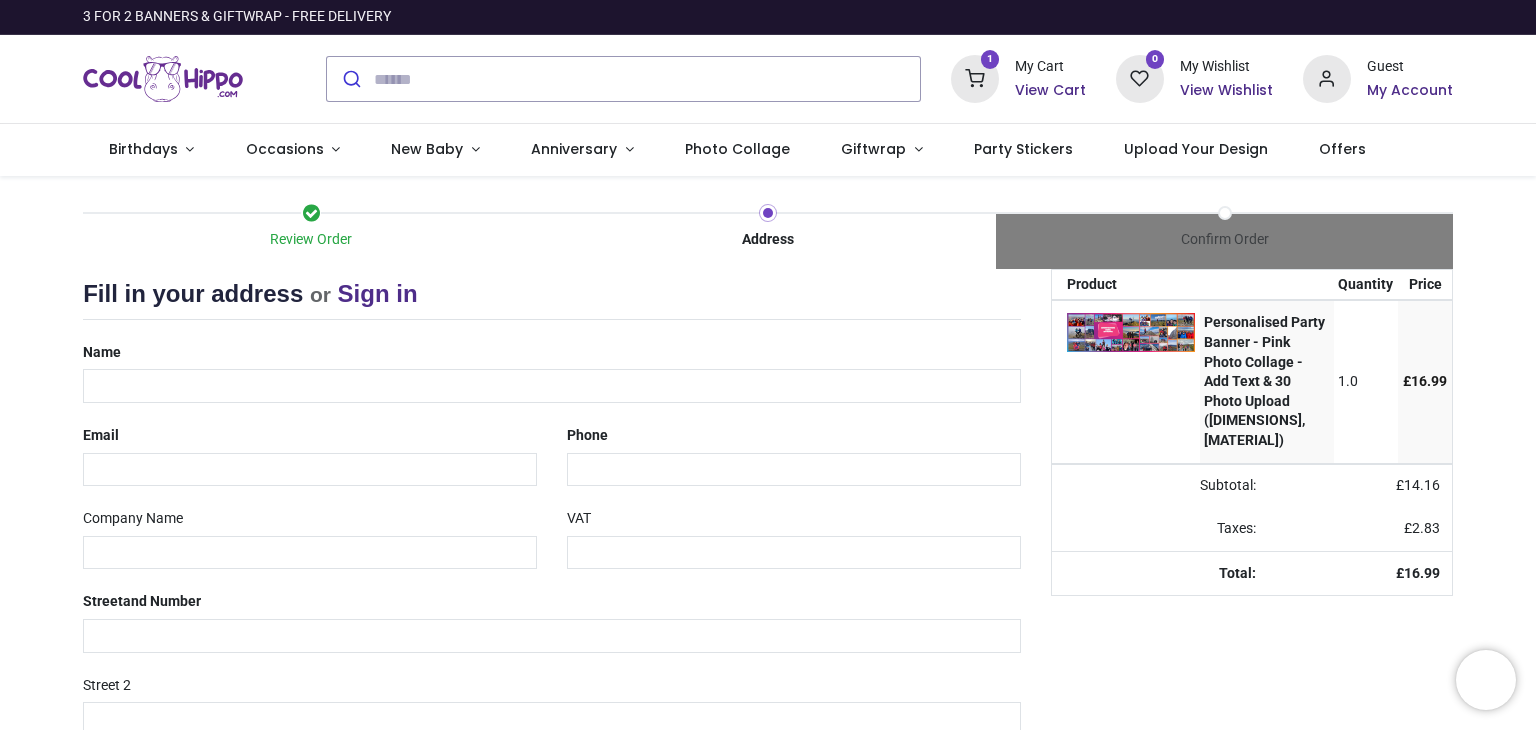 select on "***" 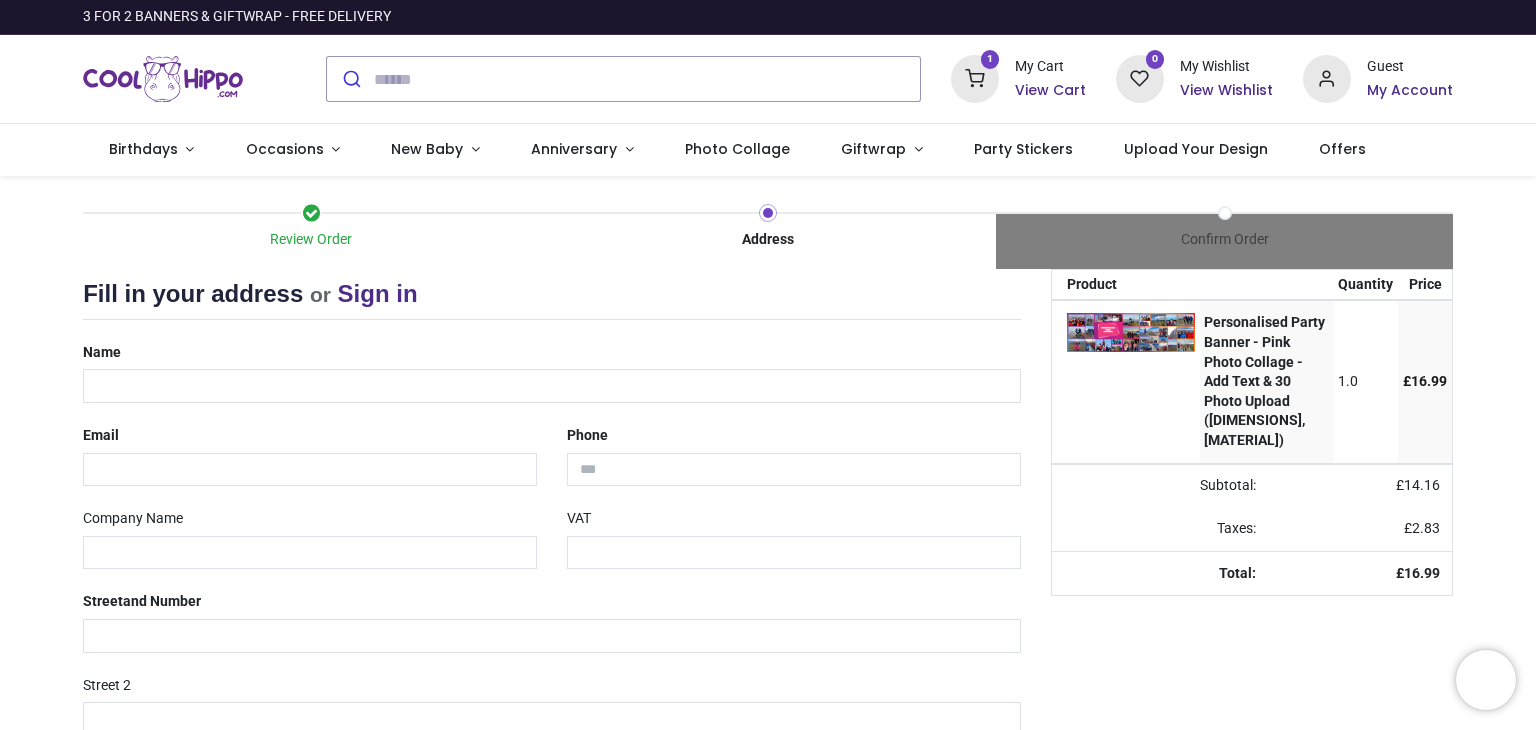 scroll, scrollTop: 282, scrollLeft: 0, axis: vertical 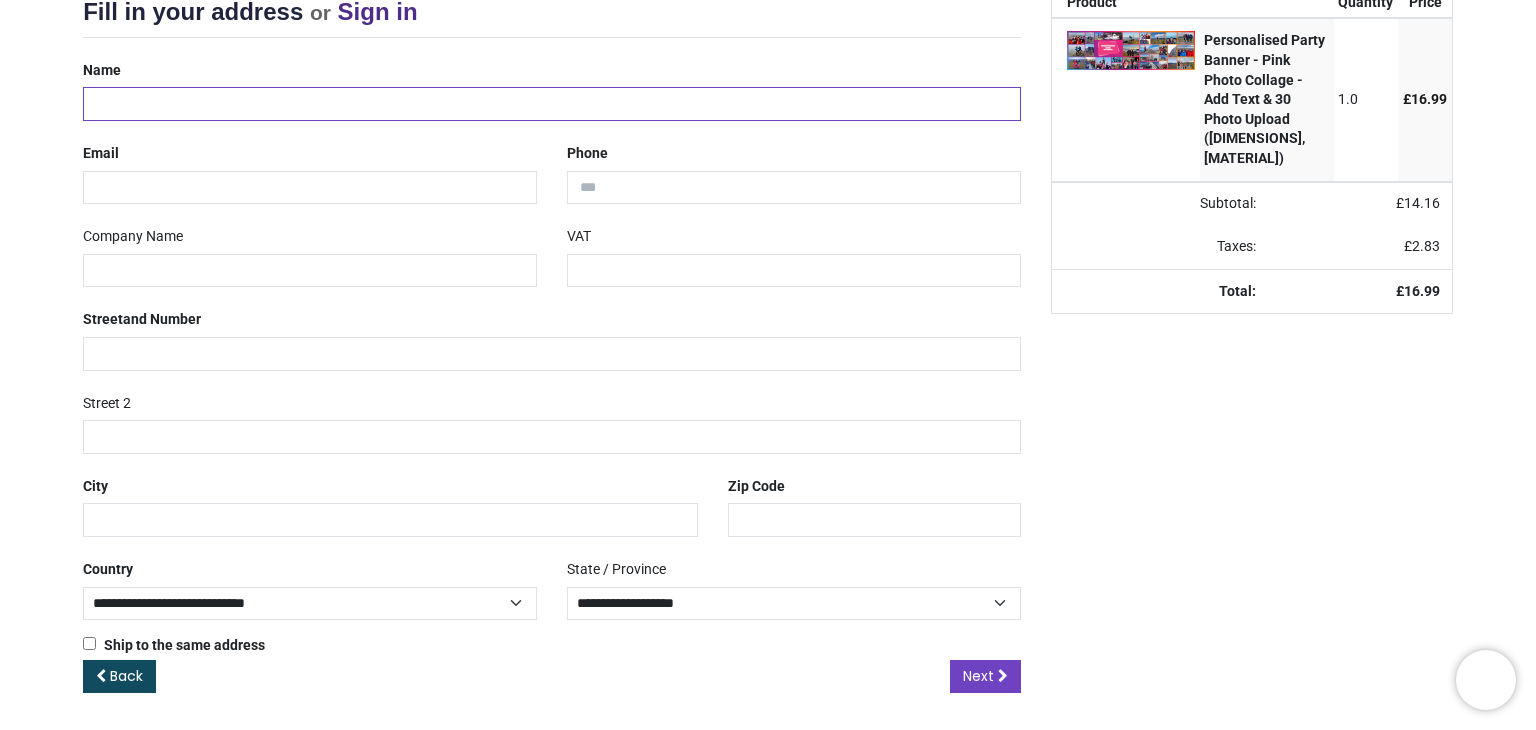 click at bounding box center [552, 104] 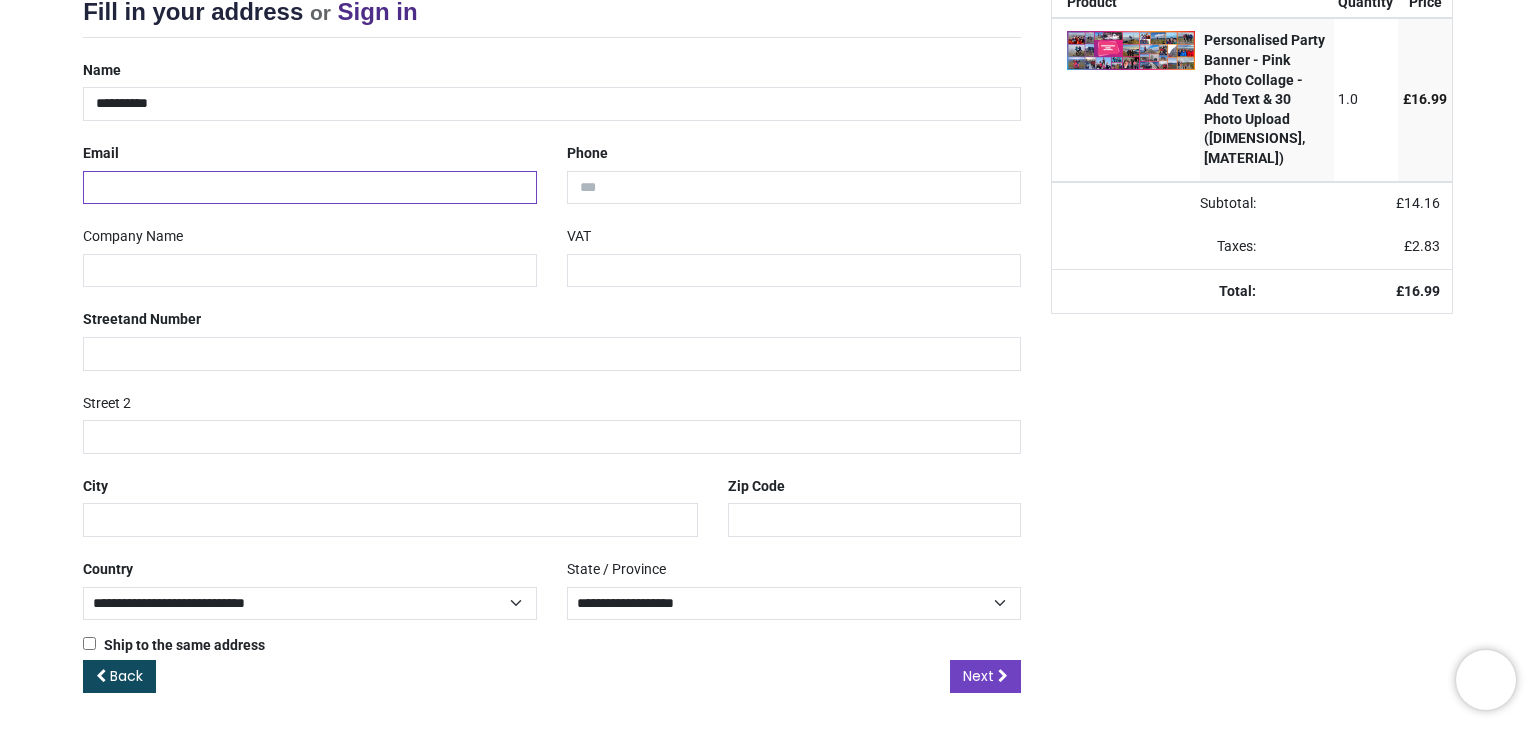 type on "**********" 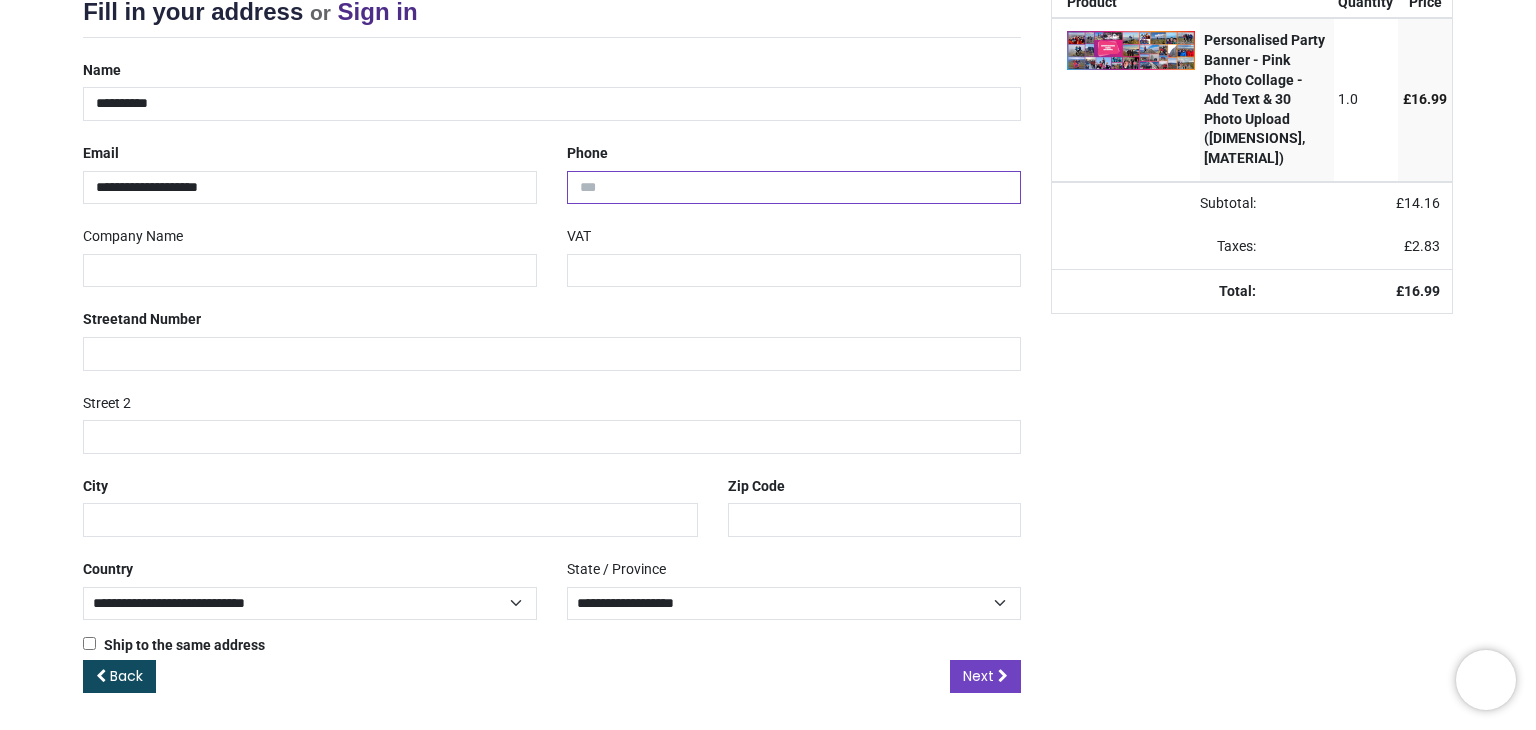 type on "**********" 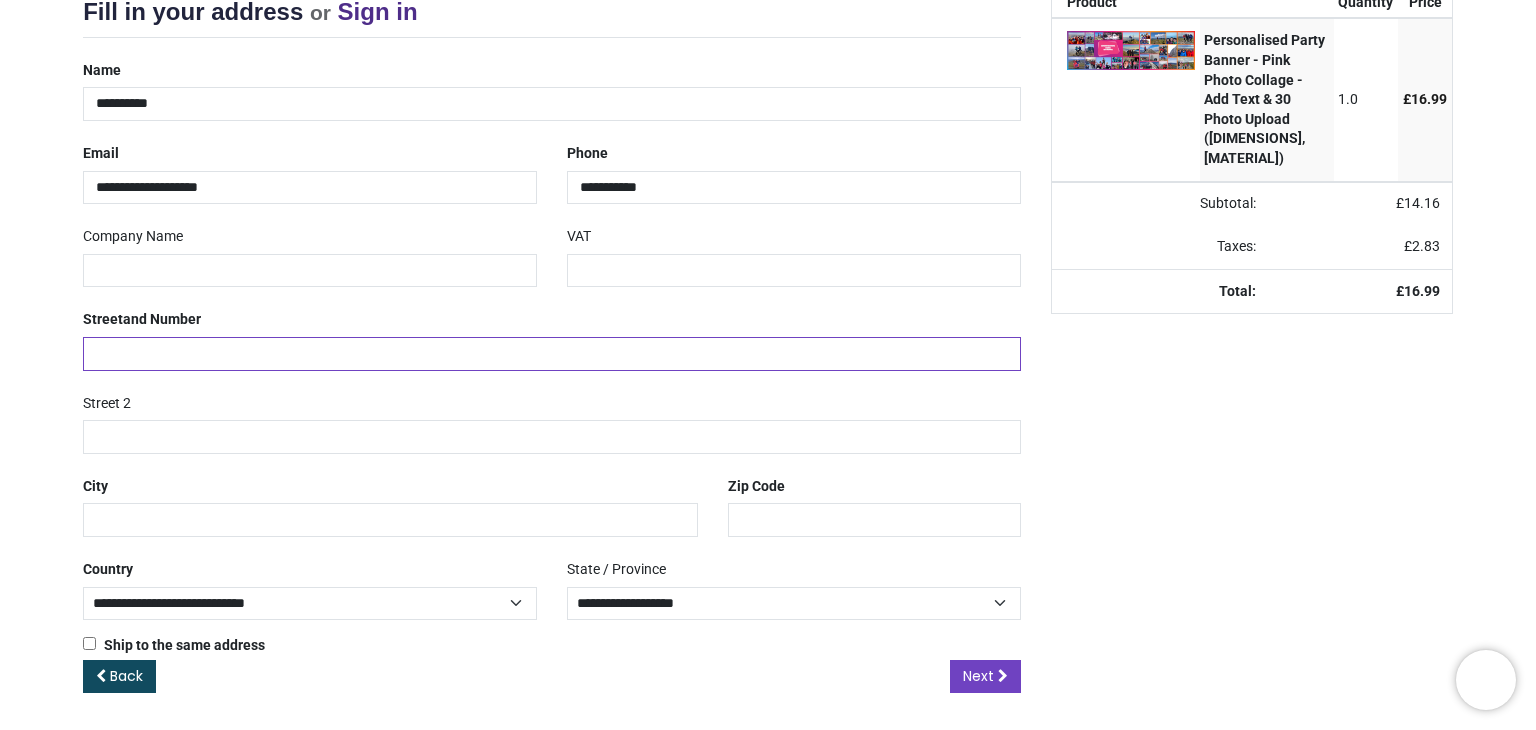 type on "**********" 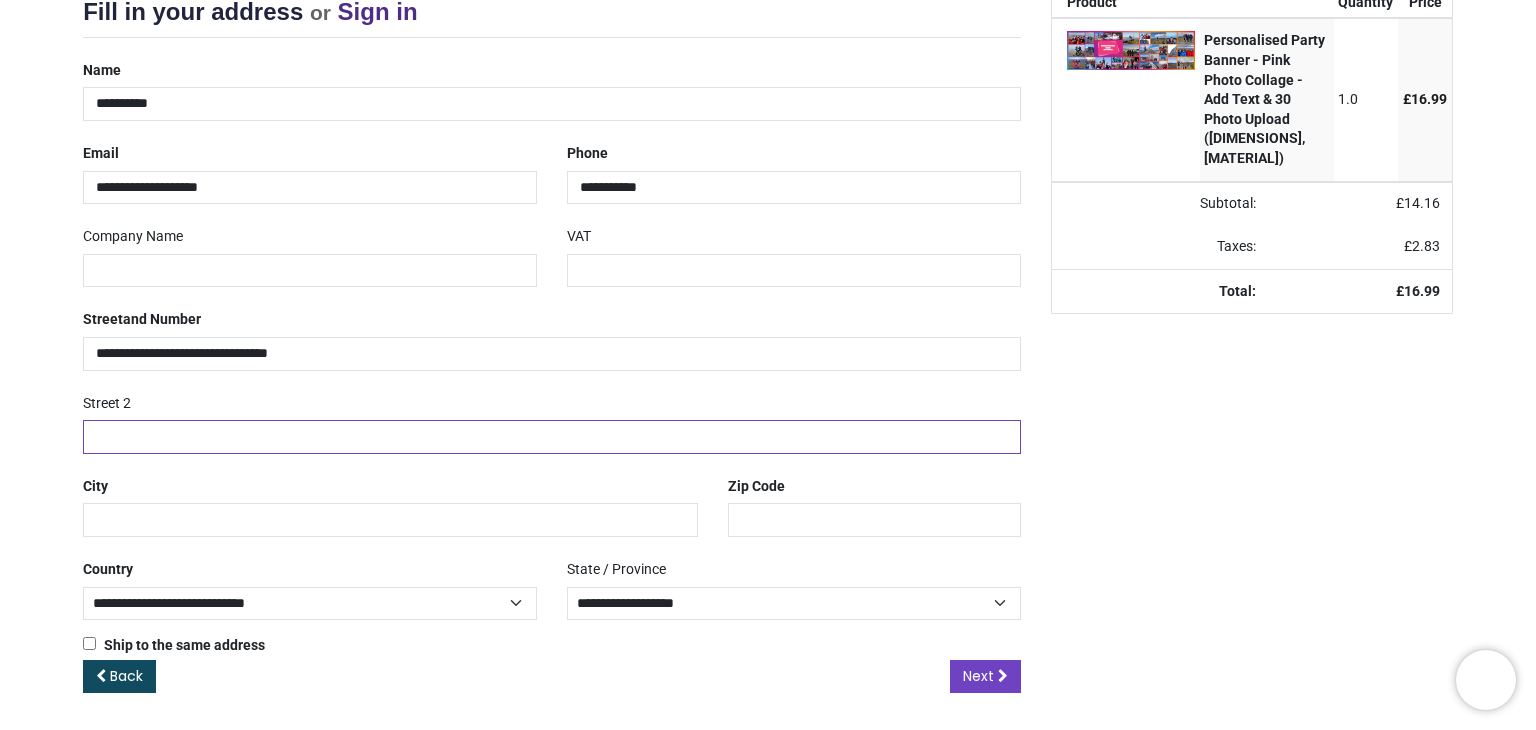 type on "**********" 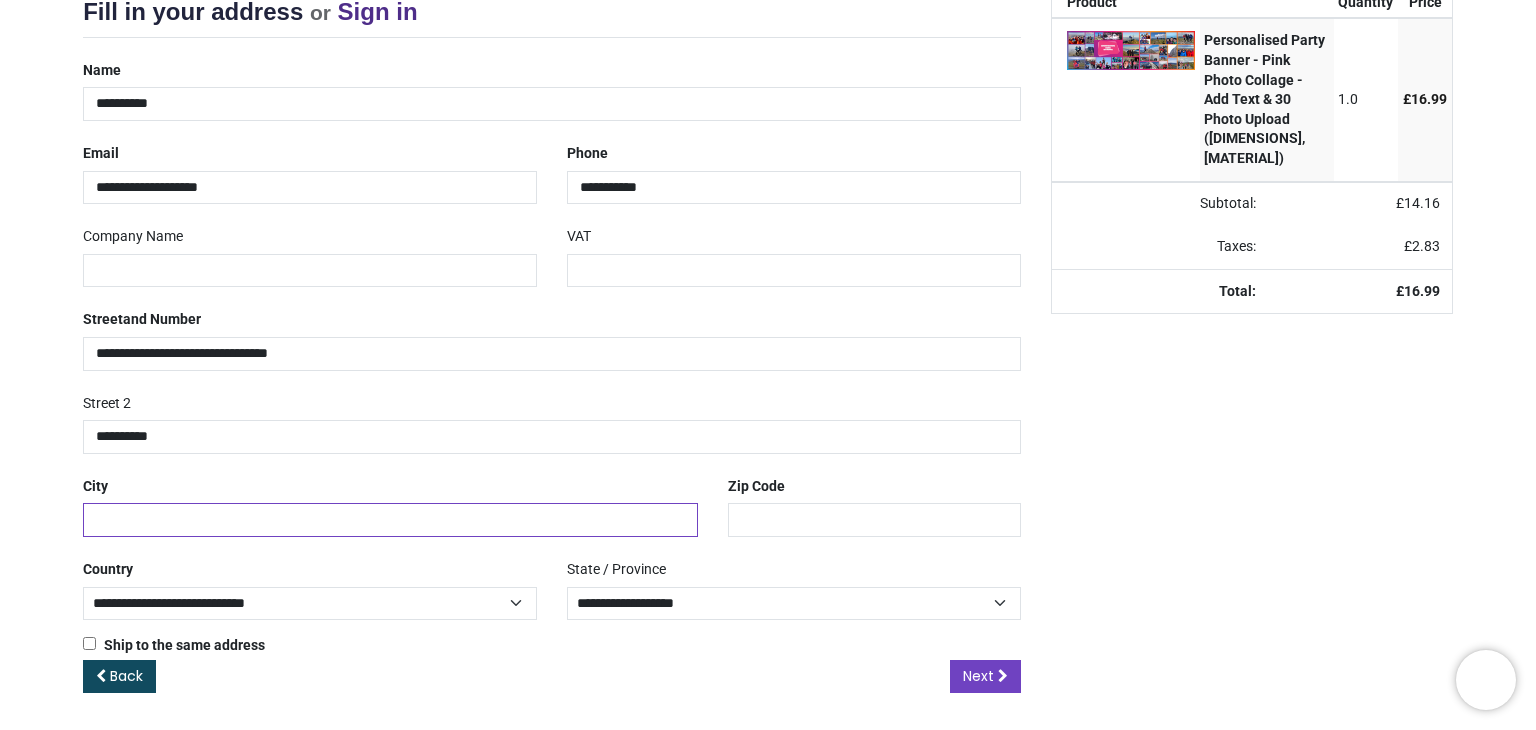 type on "*********" 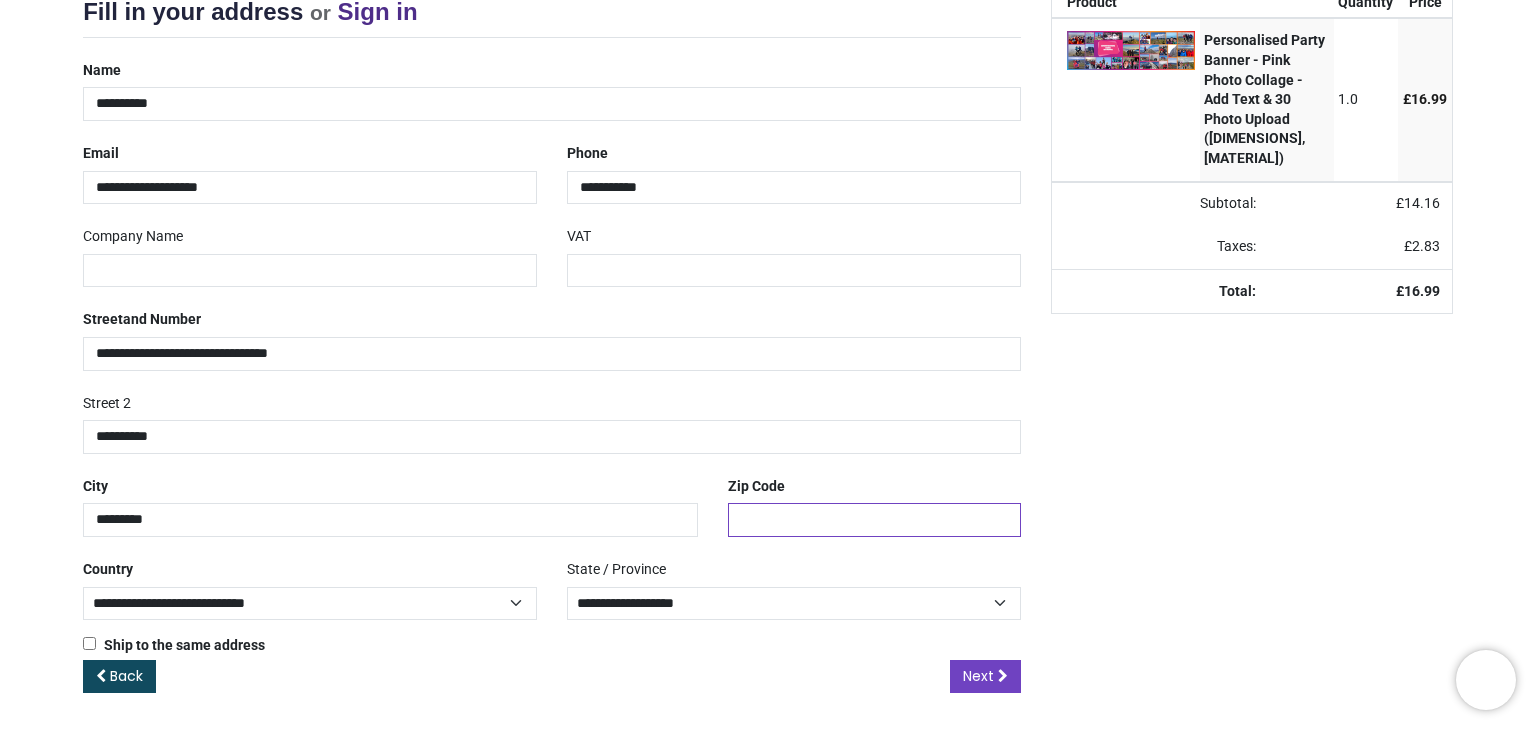 type on "*******" 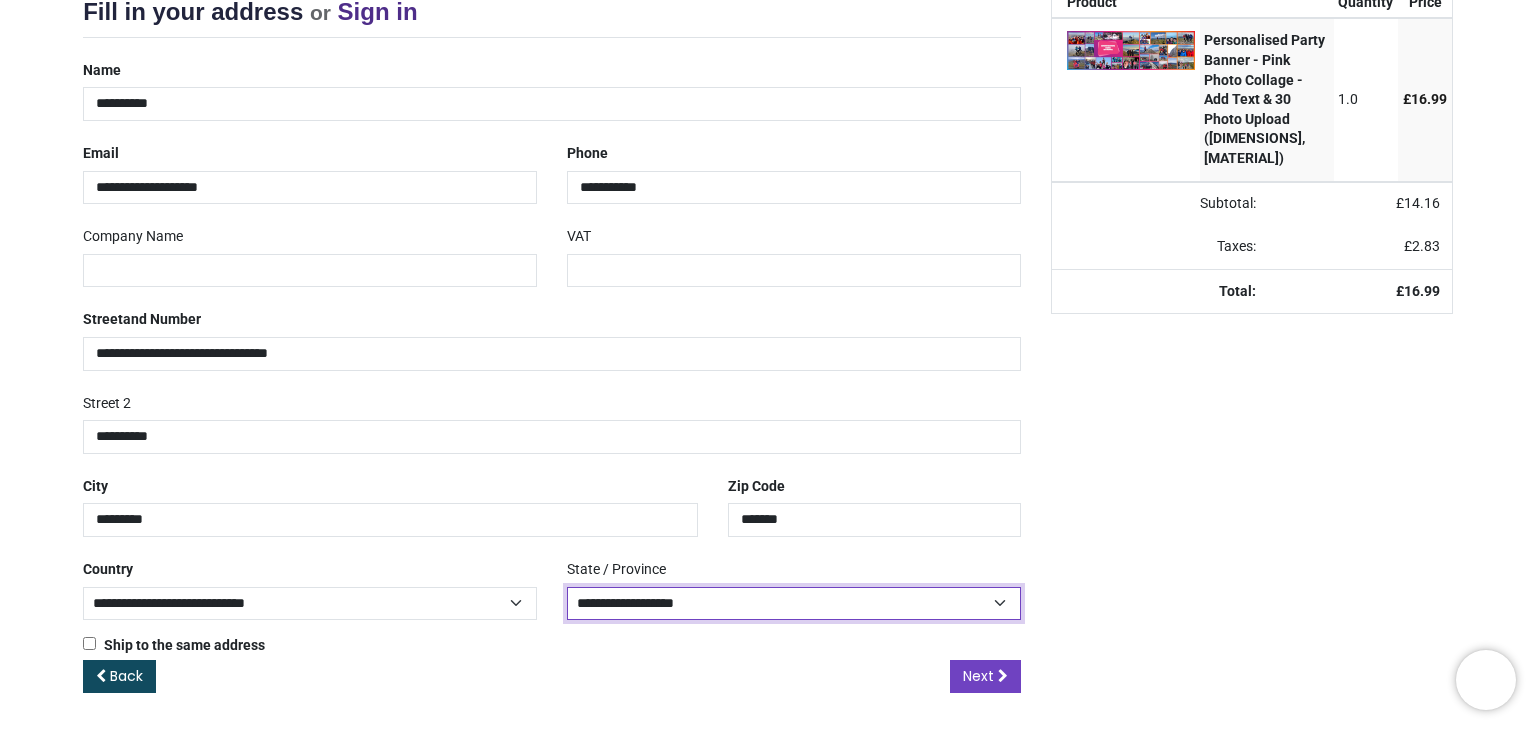 click on "**********" at bounding box center [794, 603] 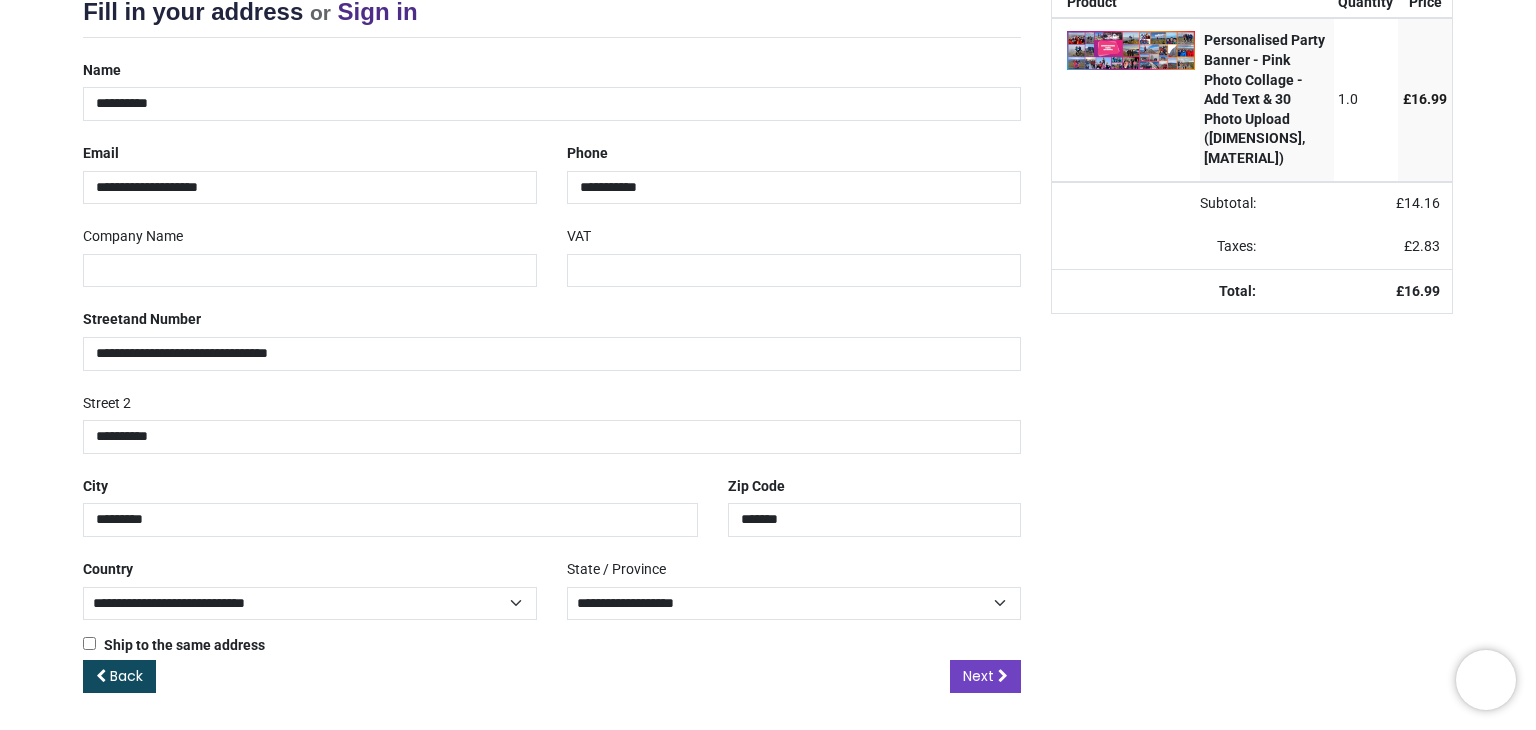 drag, startPoint x: 832, startPoint y: 661, endPoint x: 868, endPoint y: 671, distance: 37.363083 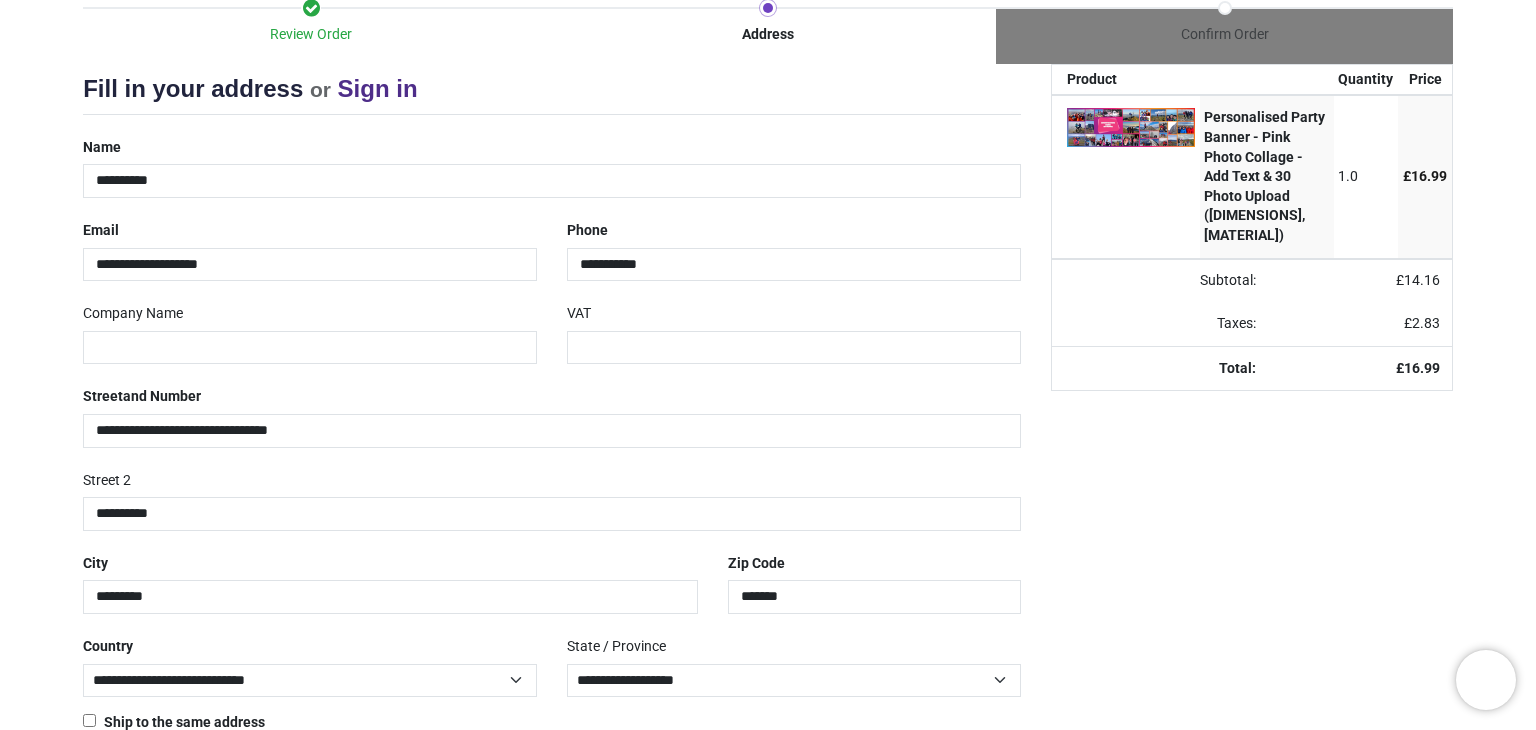 scroll, scrollTop: 282, scrollLeft: 0, axis: vertical 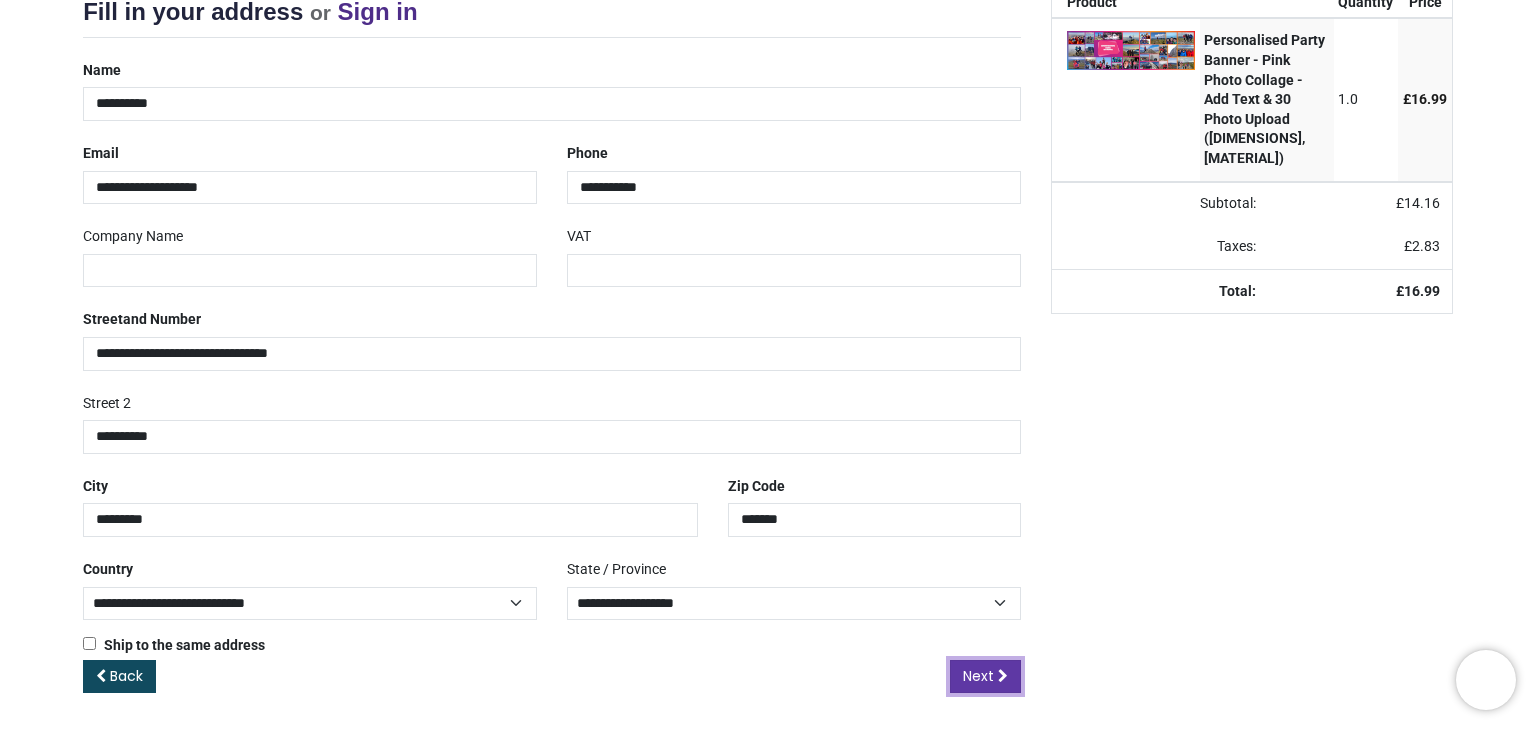 click on "Next" at bounding box center (978, 676) 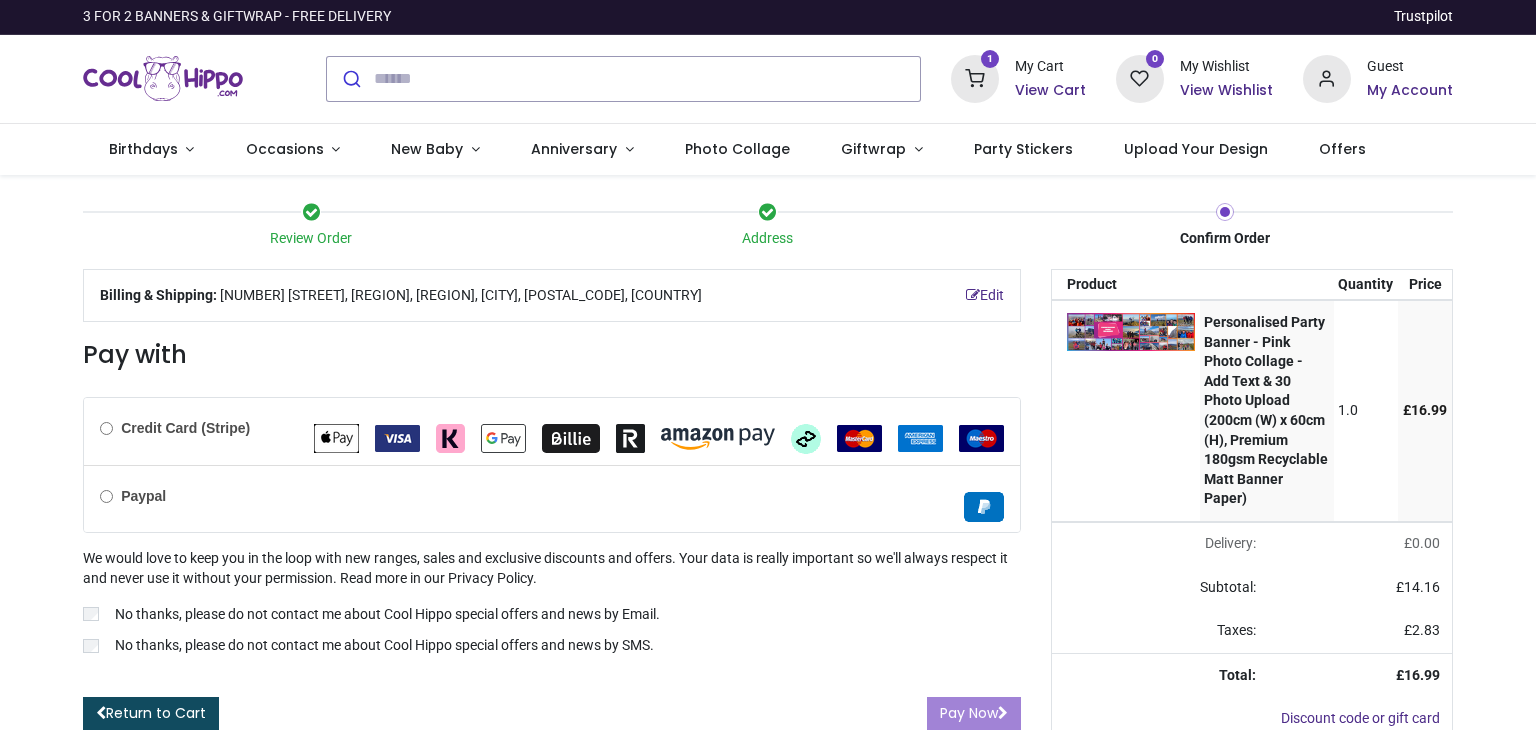 scroll, scrollTop: 0, scrollLeft: 0, axis: both 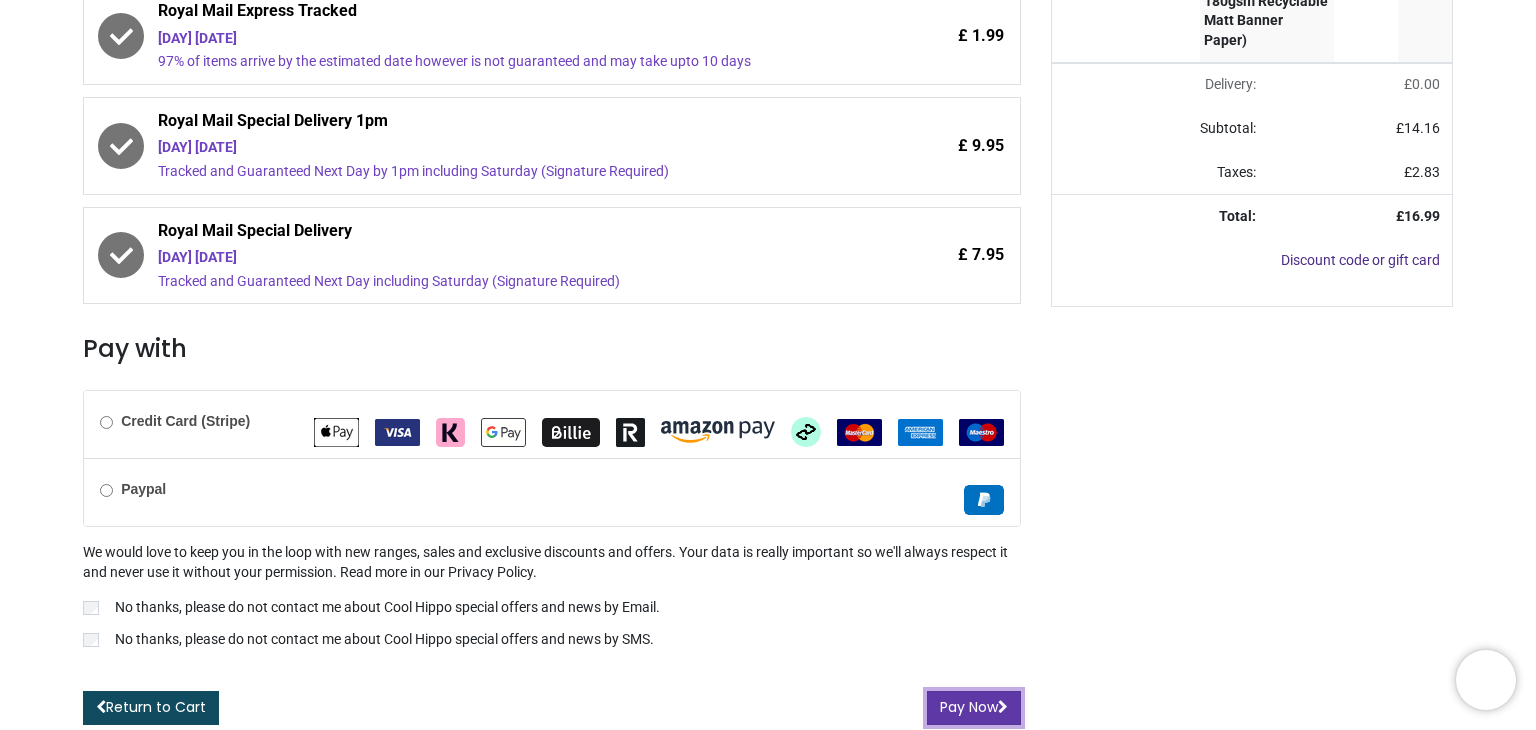 click on "Pay Now" at bounding box center (974, 708) 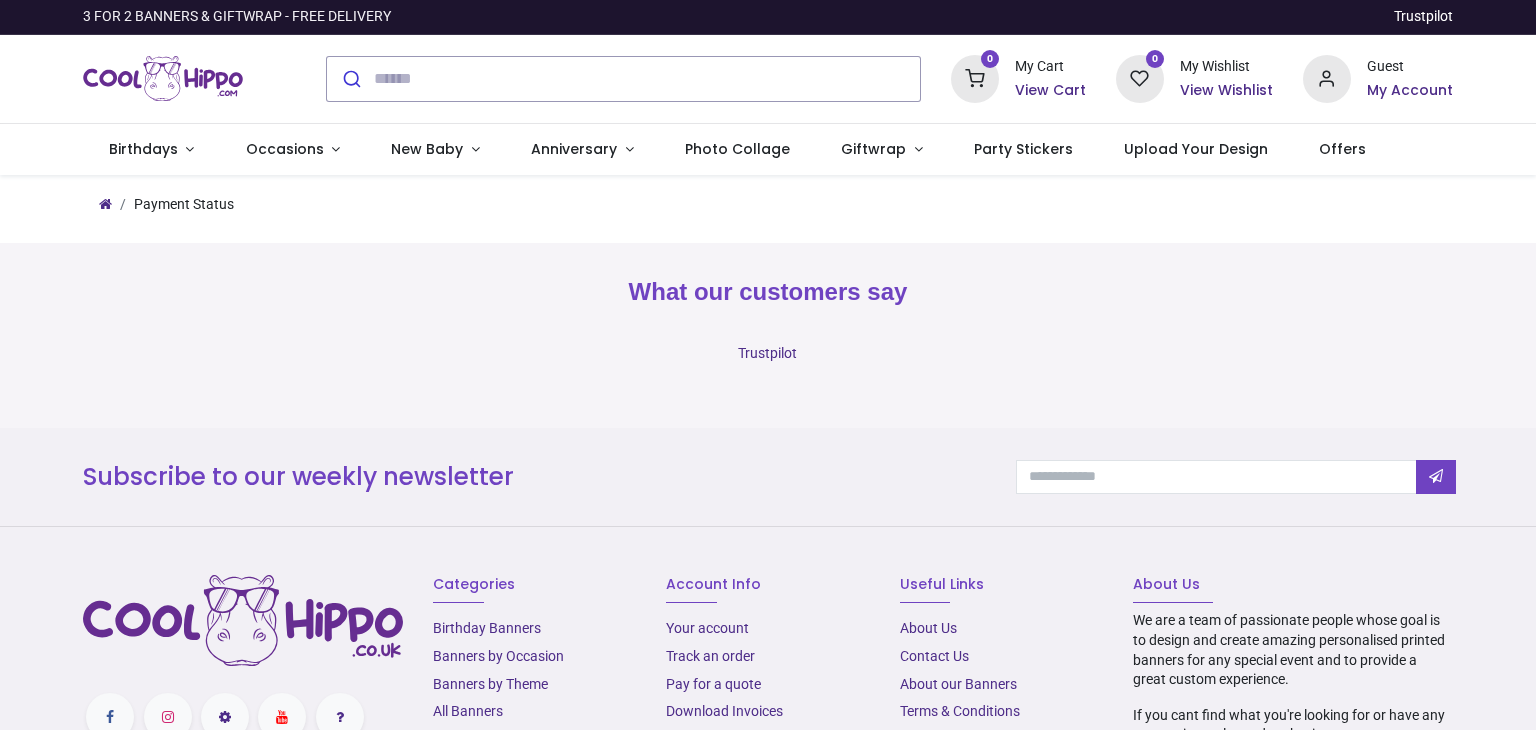 scroll, scrollTop: 0, scrollLeft: 0, axis: both 